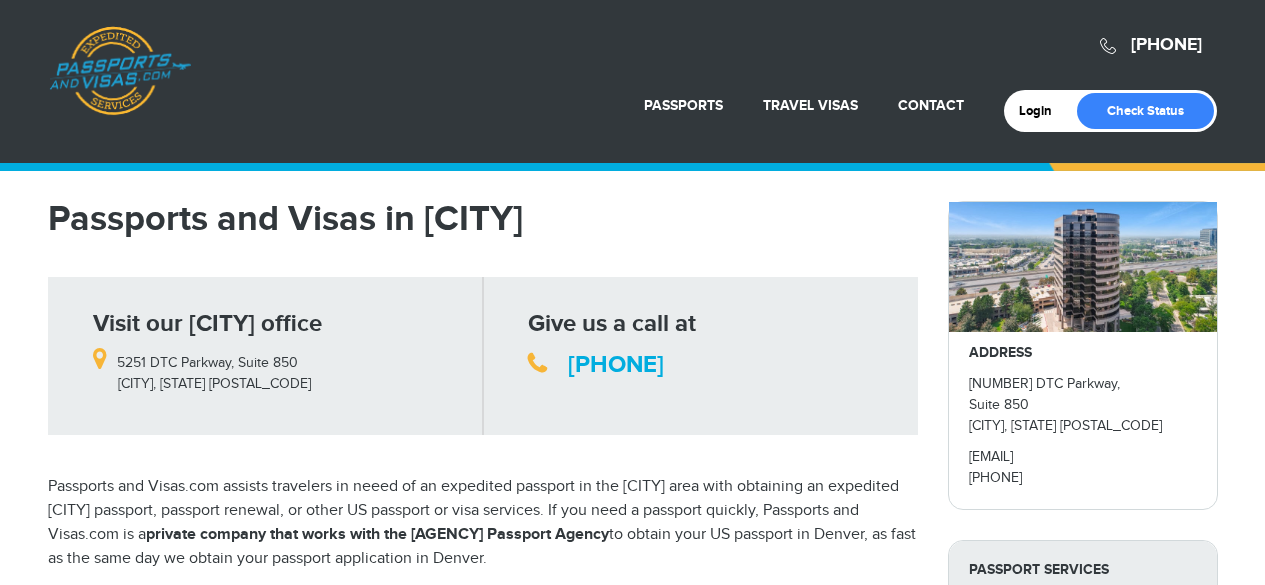 scroll, scrollTop: 0, scrollLeft: 0, axis: both 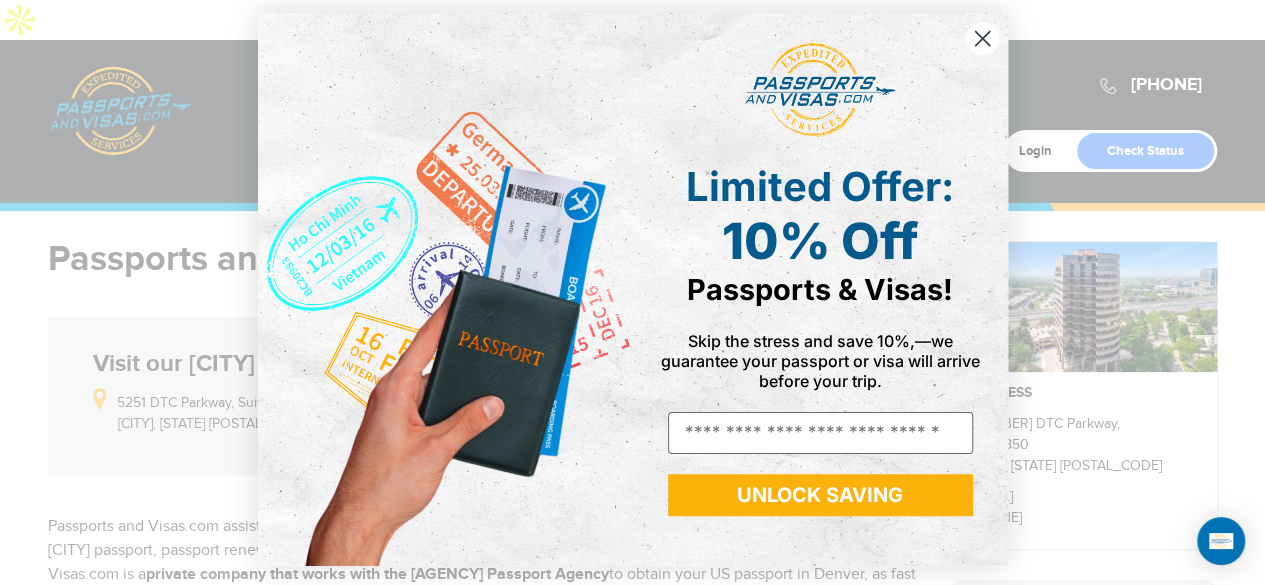 click 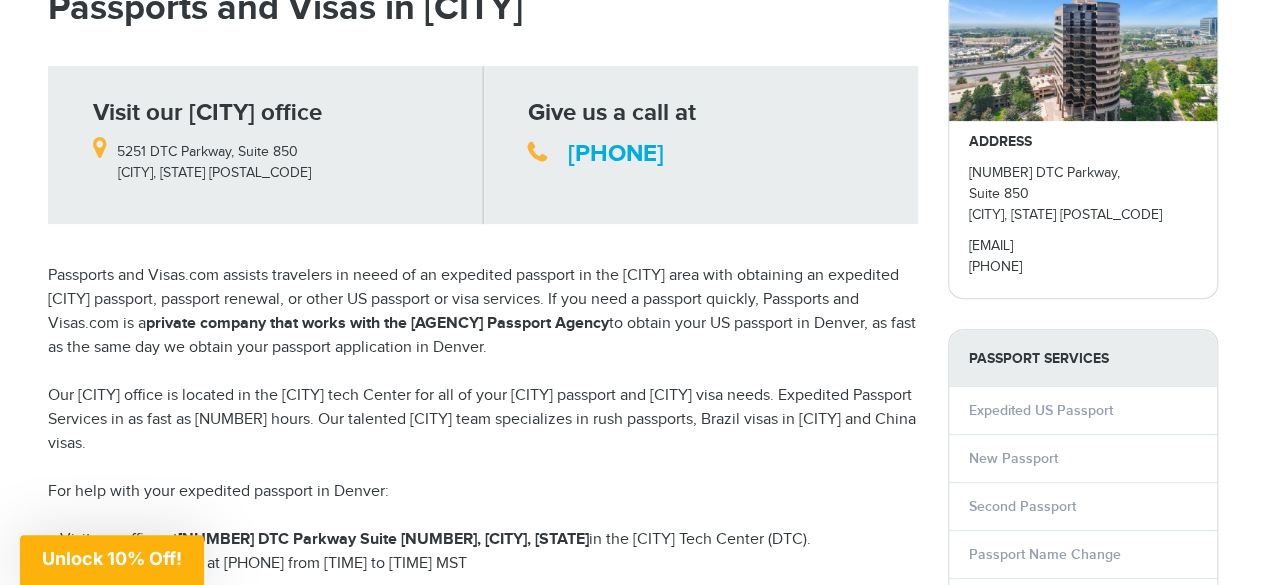 scroll, scrollTop: 253, scrollLeft: 0, axis: vertical 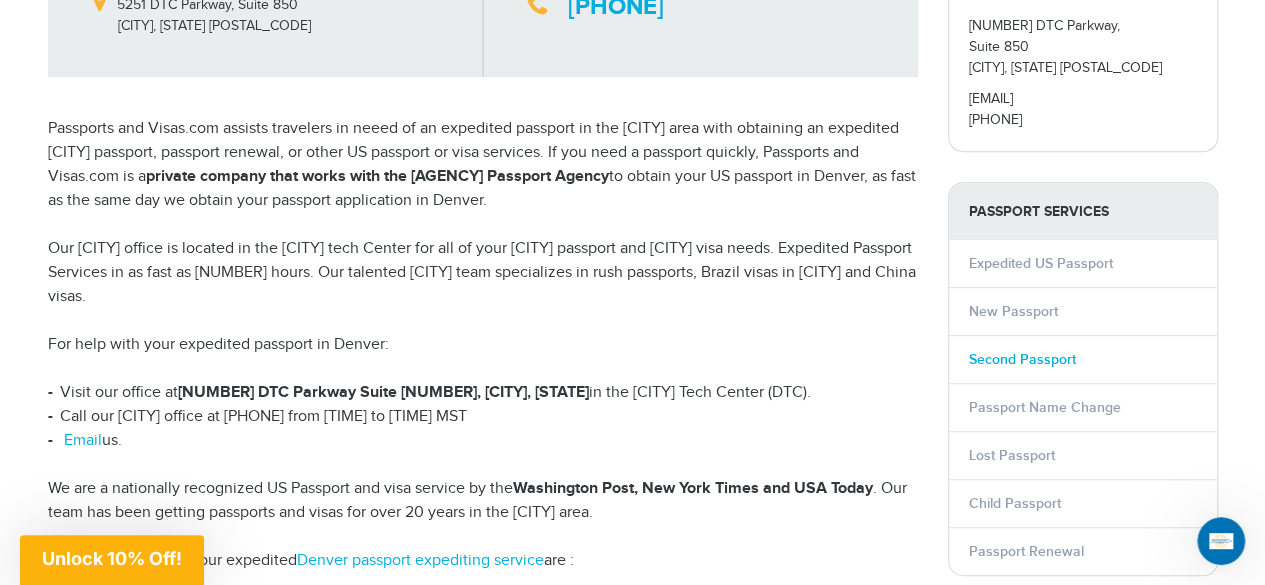 click on "Second Passport" at bounding box center [1022, 359] 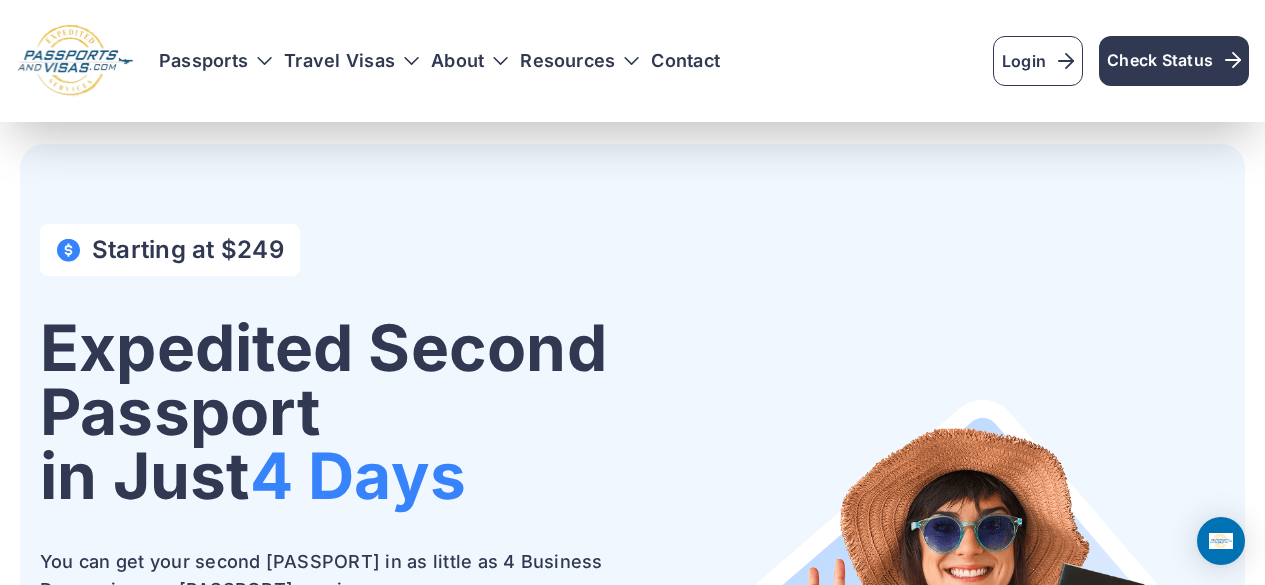scroll, scrollTop: 547, scrollLeft: 0, axis: vertical 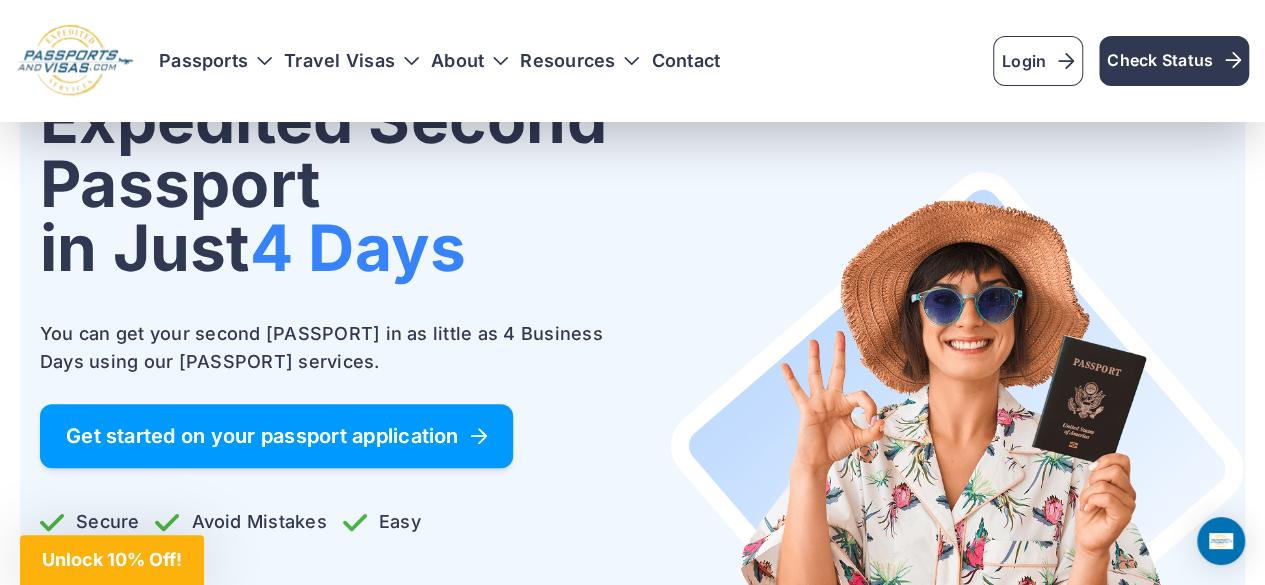 click on "Get started on your passport application" at bounding box center [276, 436] 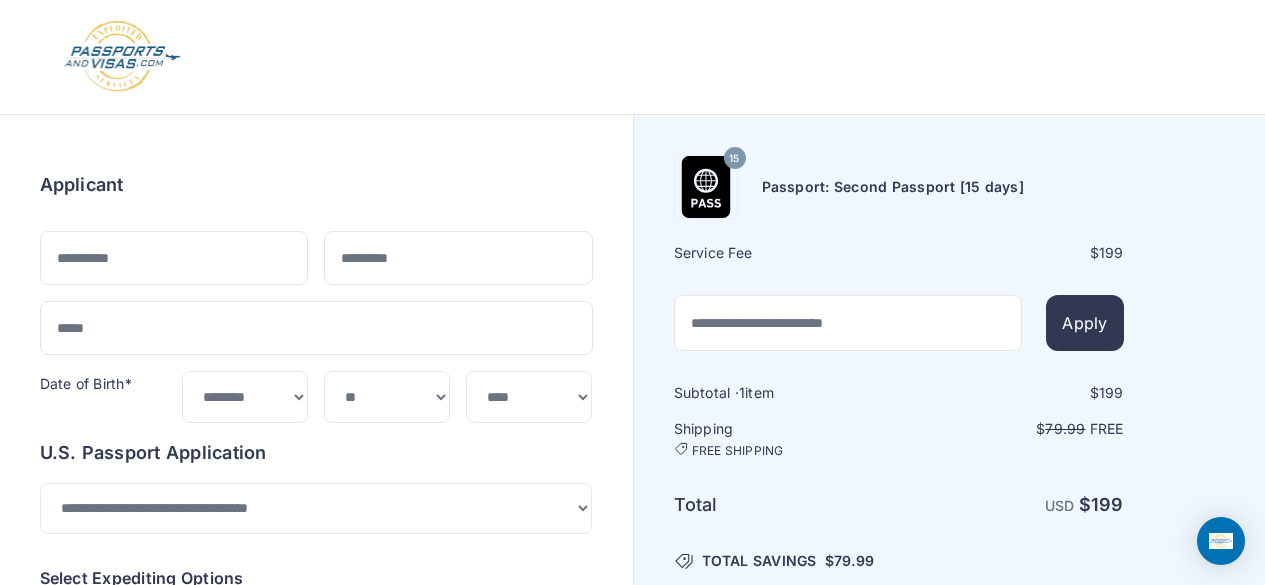 scroll, scrollTop: 36, scrollLeft: 0, axis: vertical 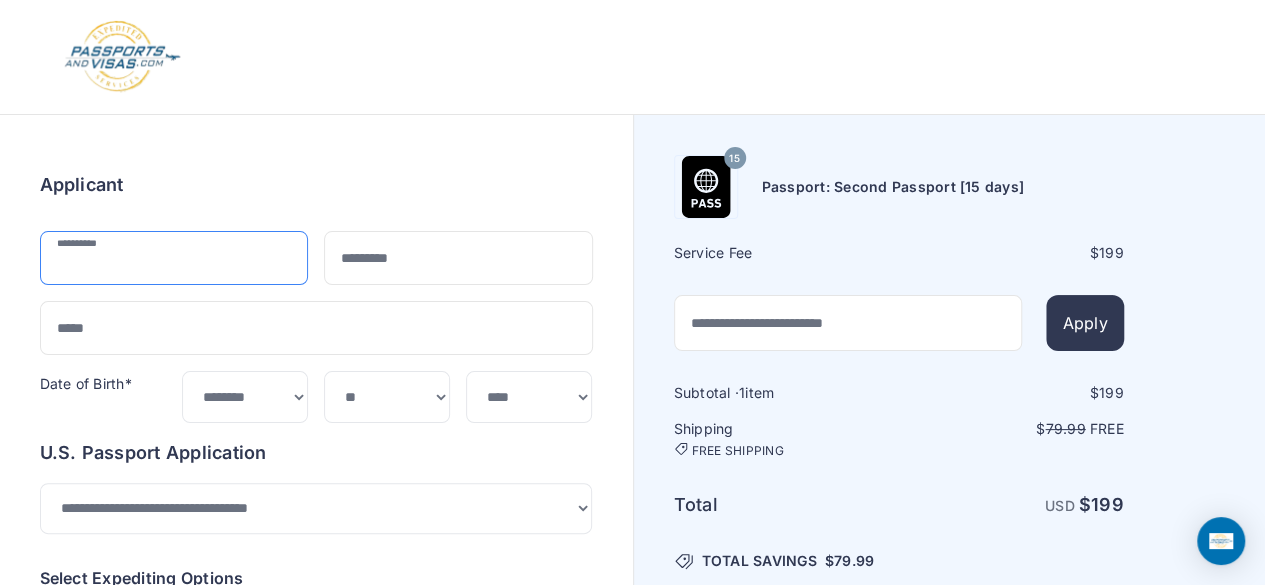 click at bounding box center (174, 258) 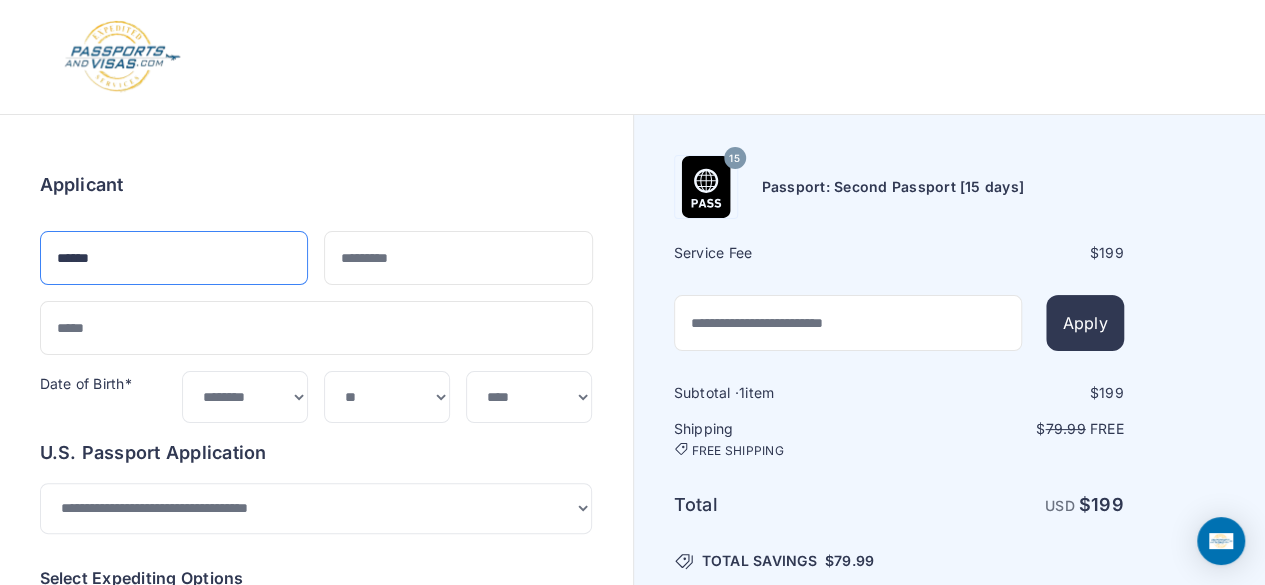 type on "******" 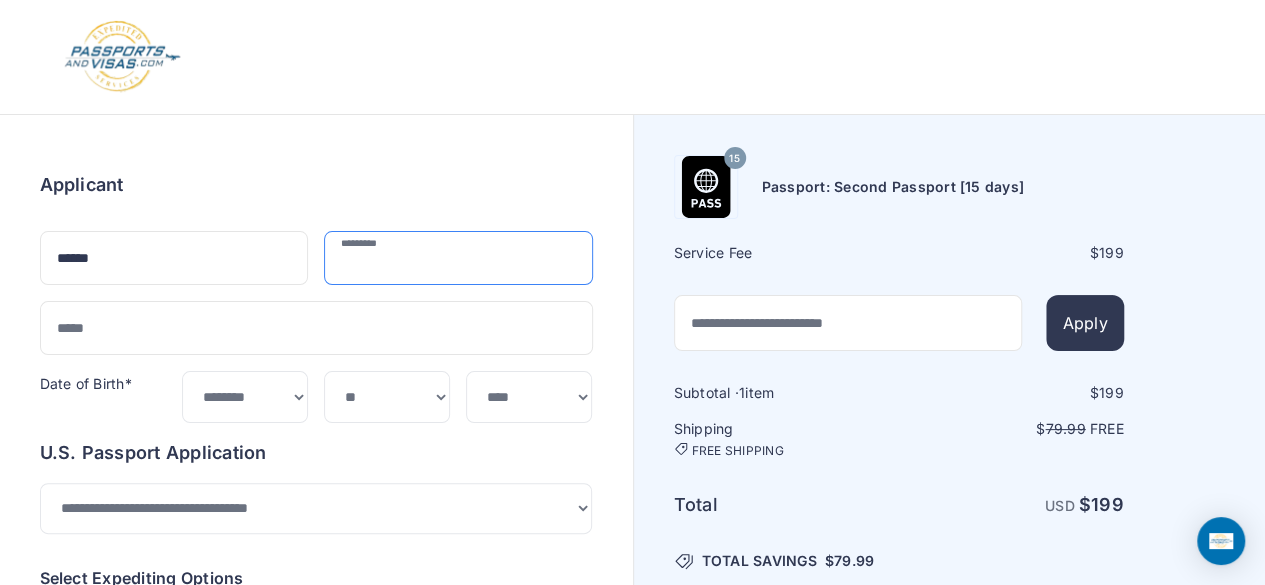 click at bounding box center [458, 258] 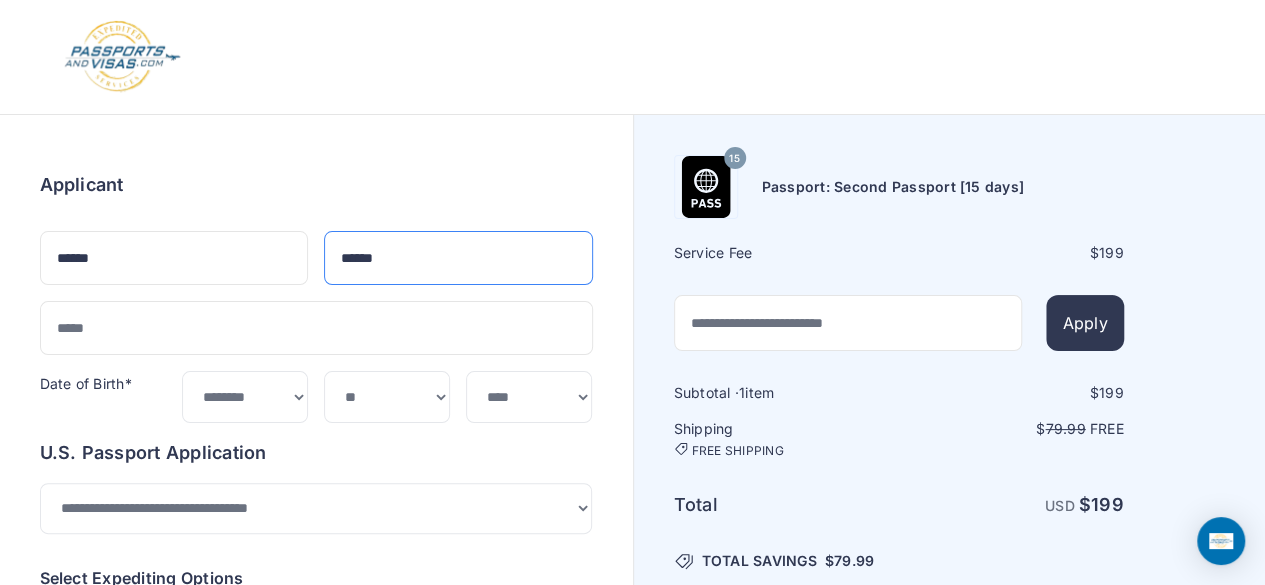 type on "******" 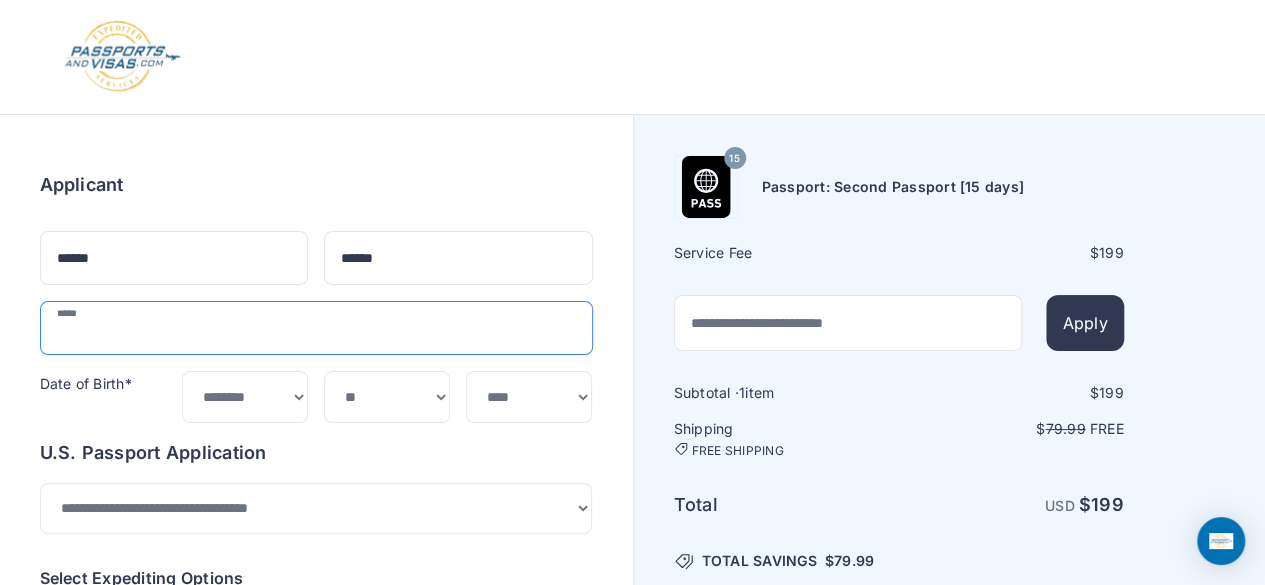 click at bounding box center (316, 328) 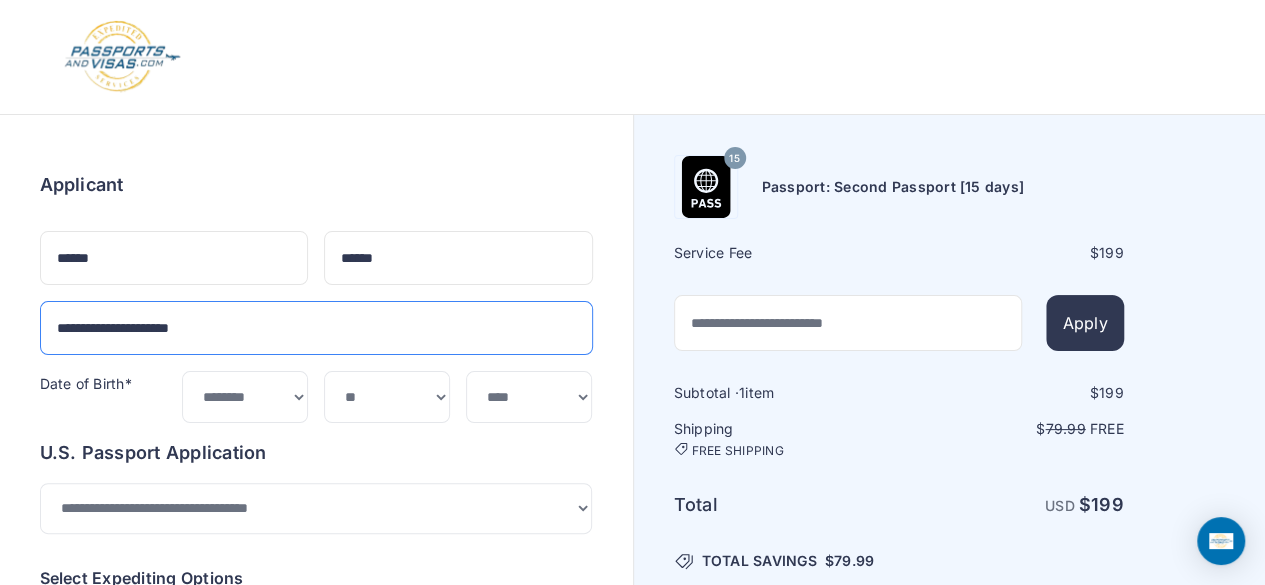 type on "**********" 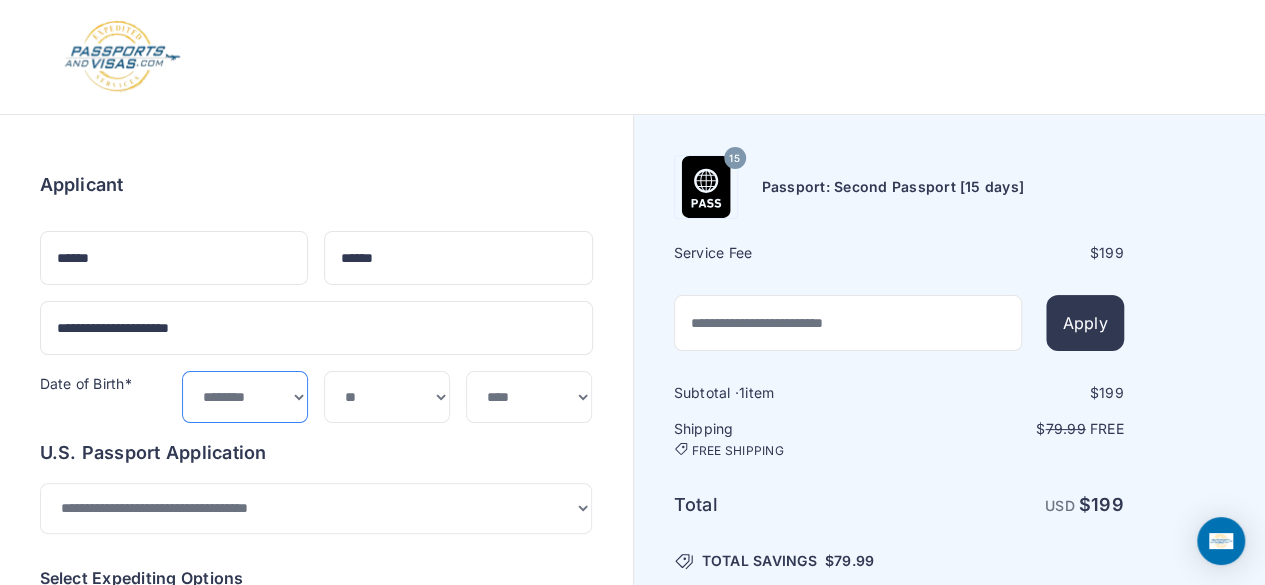 click on "*****
*******
********
*****
*****
***
****
****
******
*********
*******
********
********" at bounding box center (245, 396) 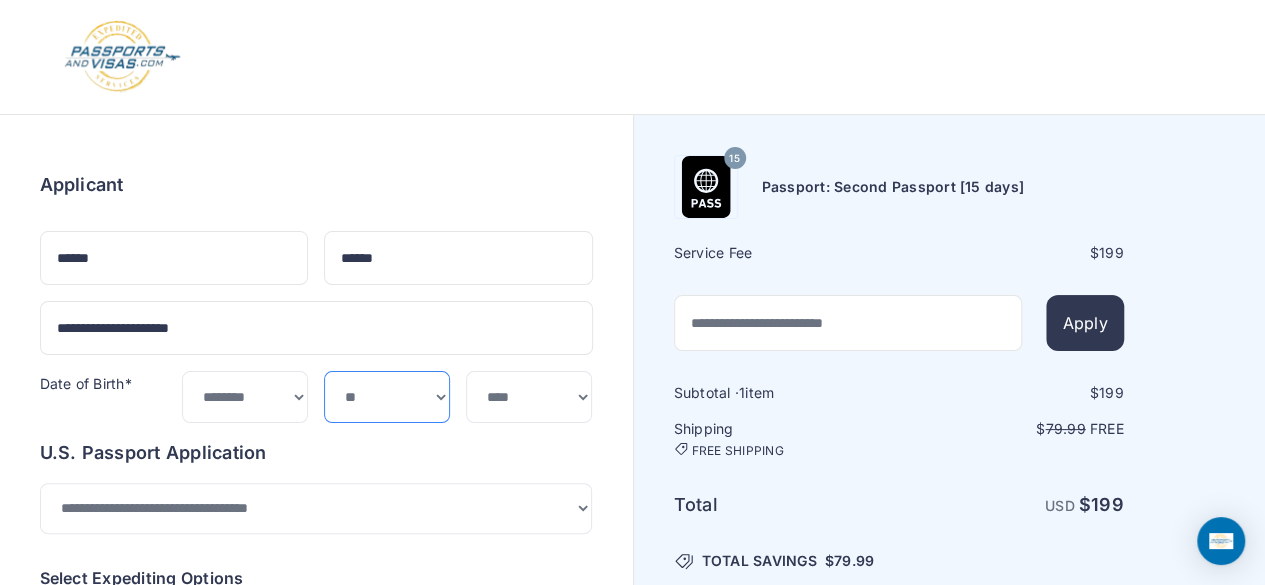 click on "***
*
*
*
*
*
*
*
*
*
**
**
**
**
** ** ** ** ** **" at bounding box center [387, 396] 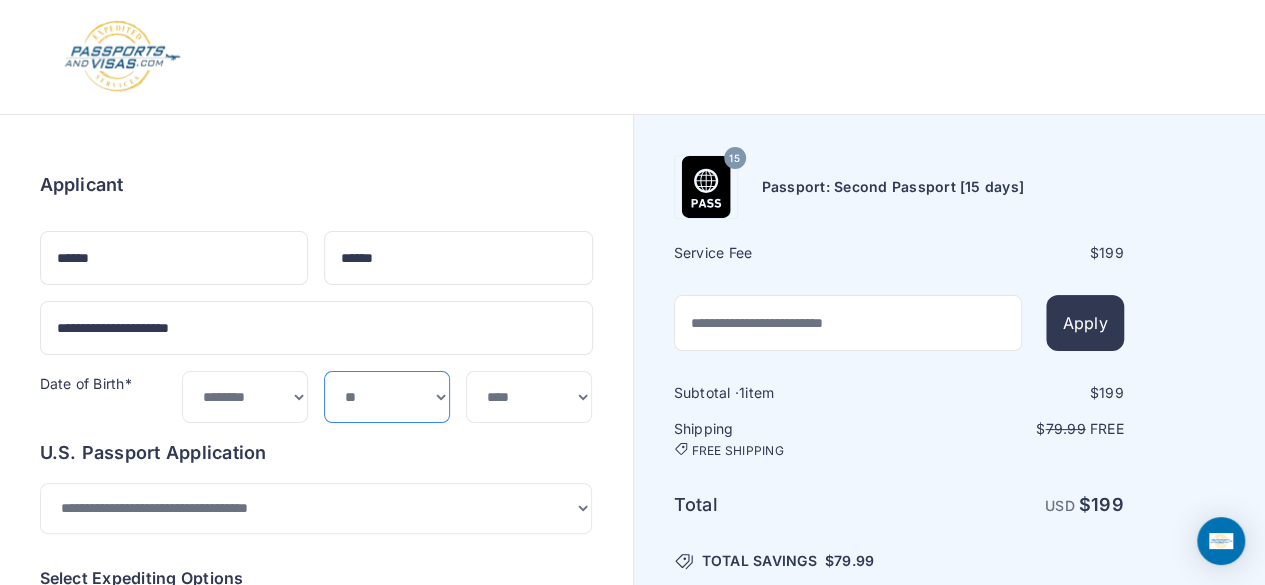 select on "**" 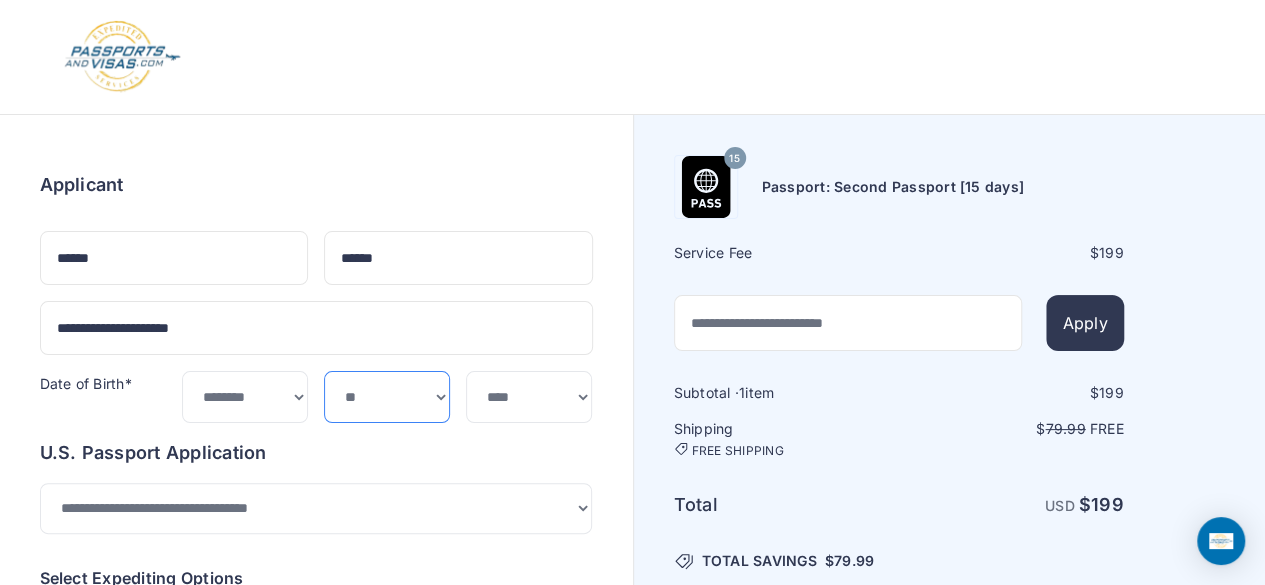 click on "***
*
*
*
*
*
*
*
*
*
**
**
**
**
** ** ** ** ** **" at bounding box center [387, 396] 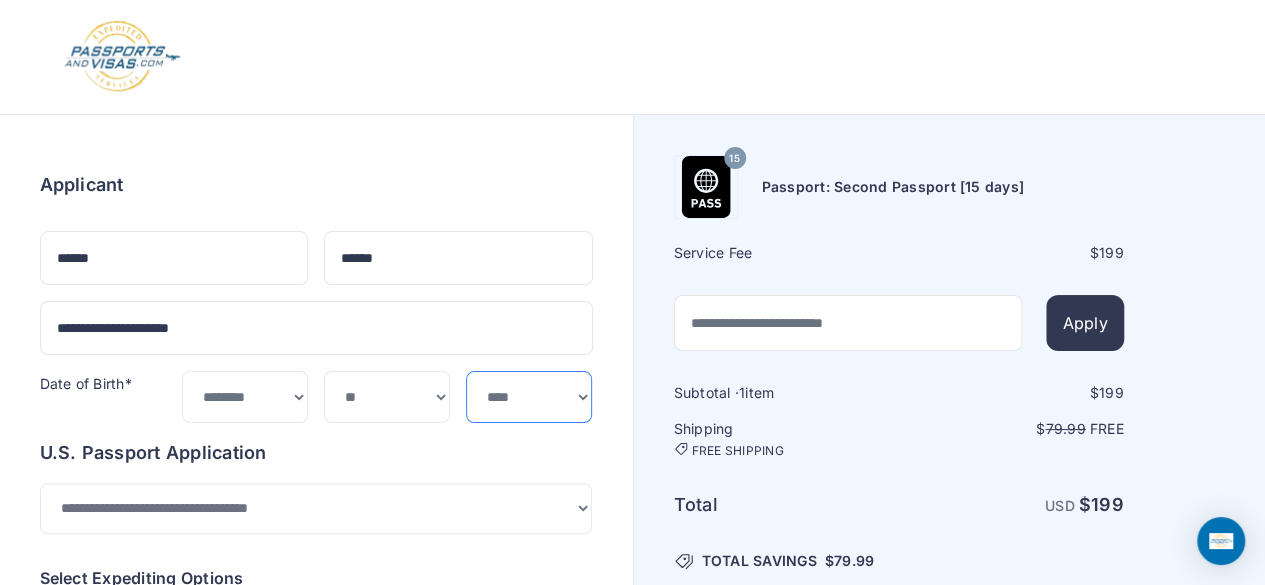 click on "****
****
****
****
****
****
****
****
****
****
****
****
****
**** **** **** **** **** **** **** **** **** **** ****" at bounding box center [529, 396] 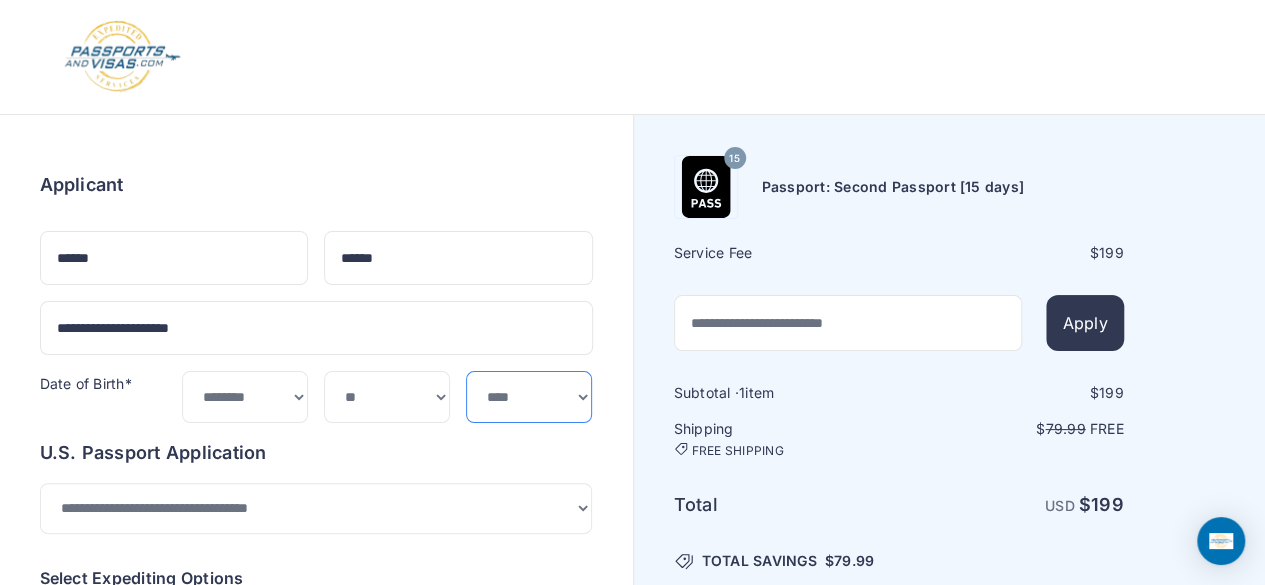 select on "****" 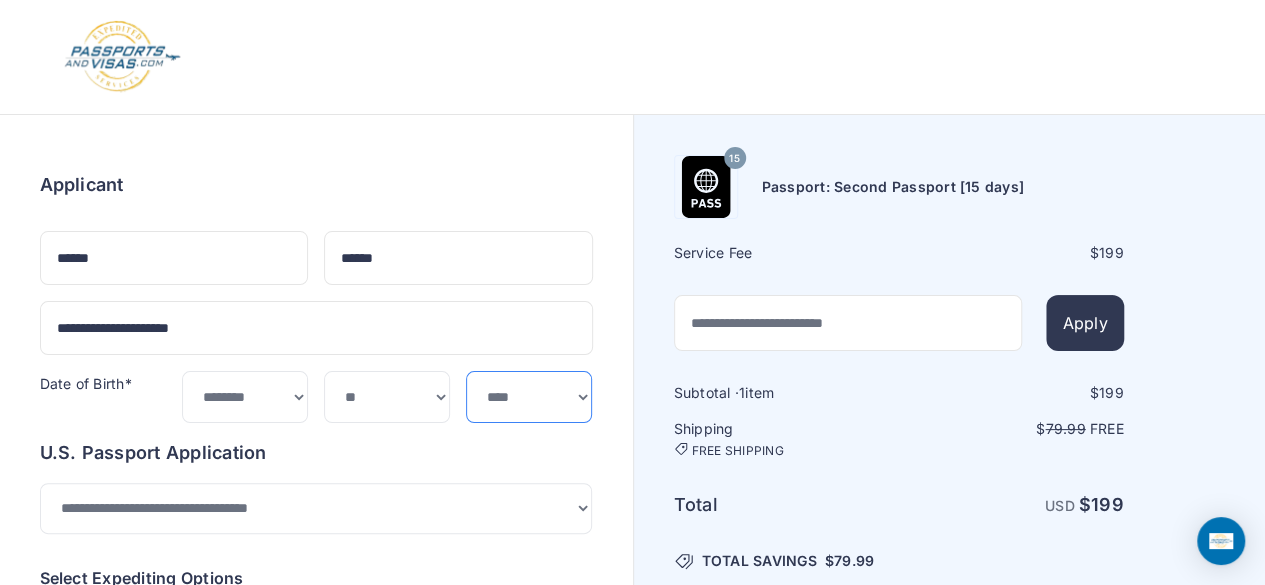 click on "****
****
****
****
****
****
****
****
****
****
****
****
****
**** **** **** **** **** **** **** **** **** **** ****" at bounding box center (529, 396) 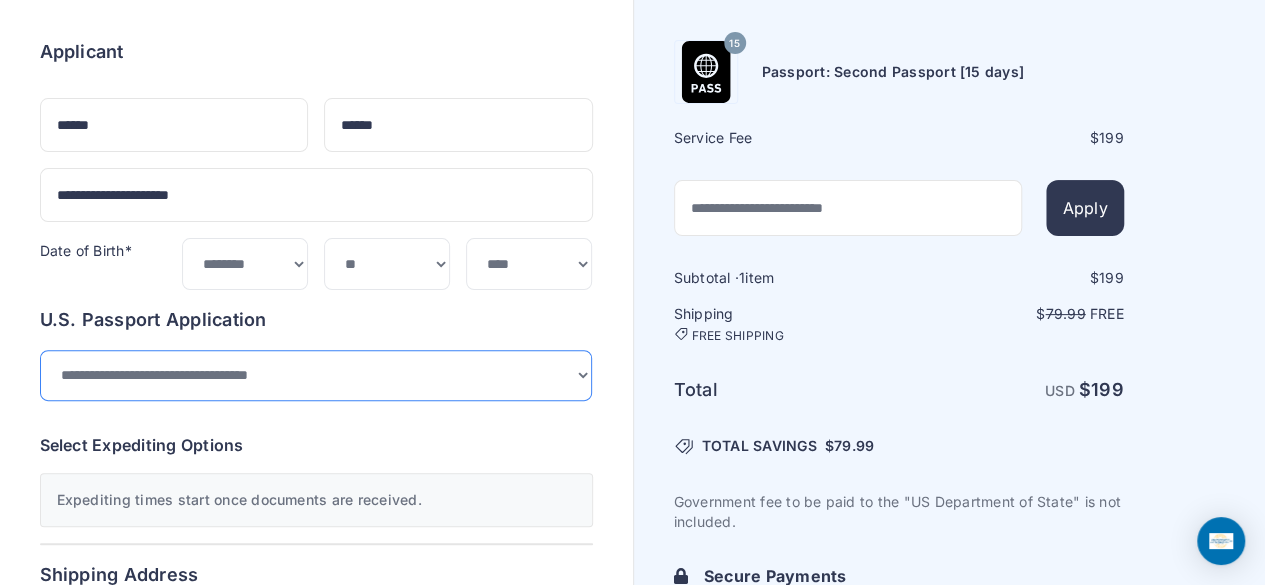 click on "**********" at bounding box center [316, 375] 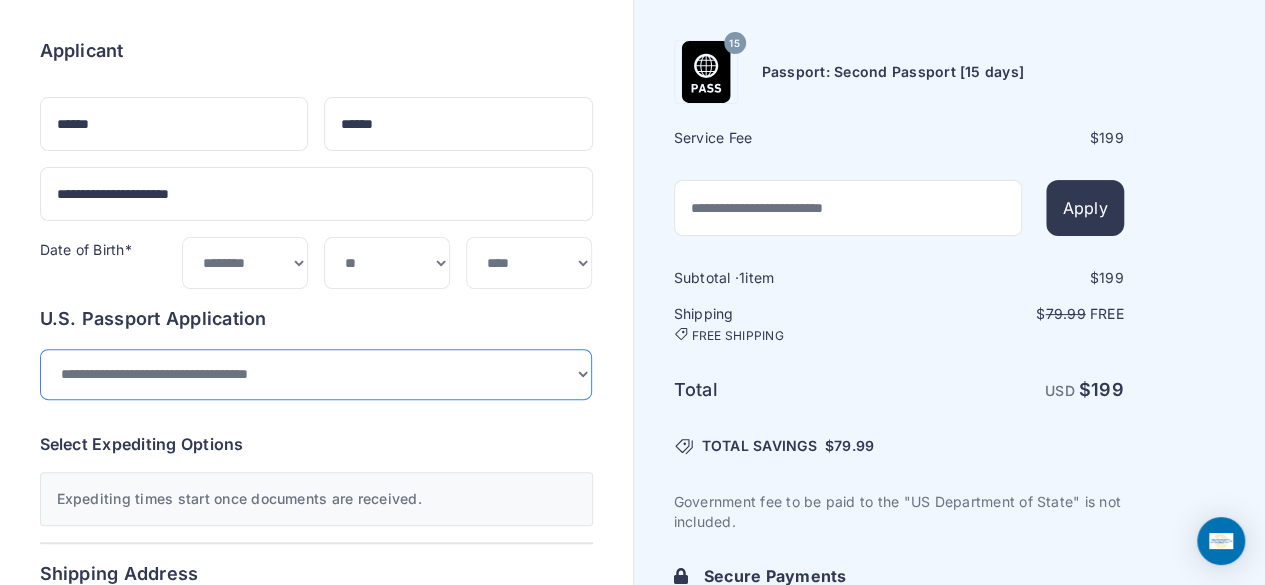 scroll, scrollTop: 135, scrollLeft: 0, axis: vertical 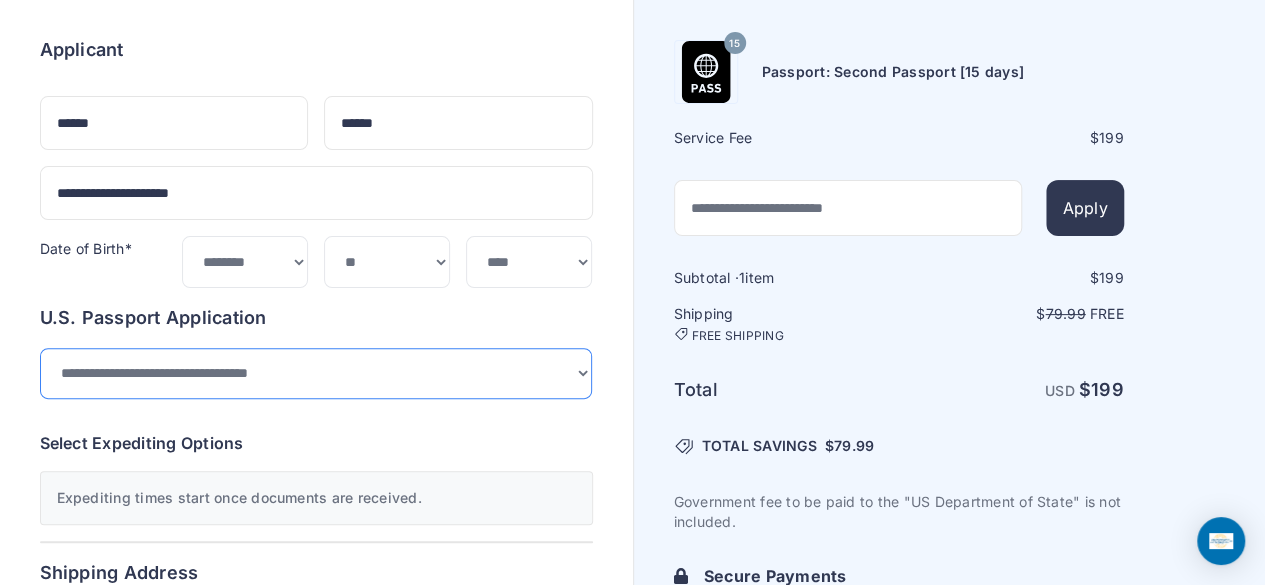 select on "**********" 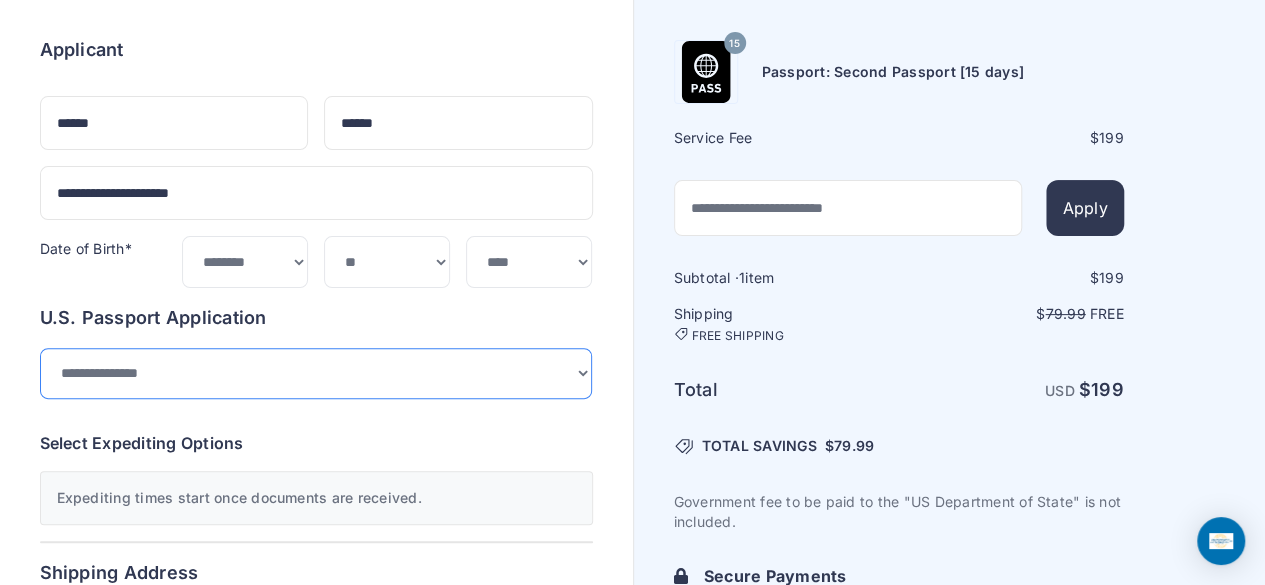 click on "**********" at bounding box center (316, 373) 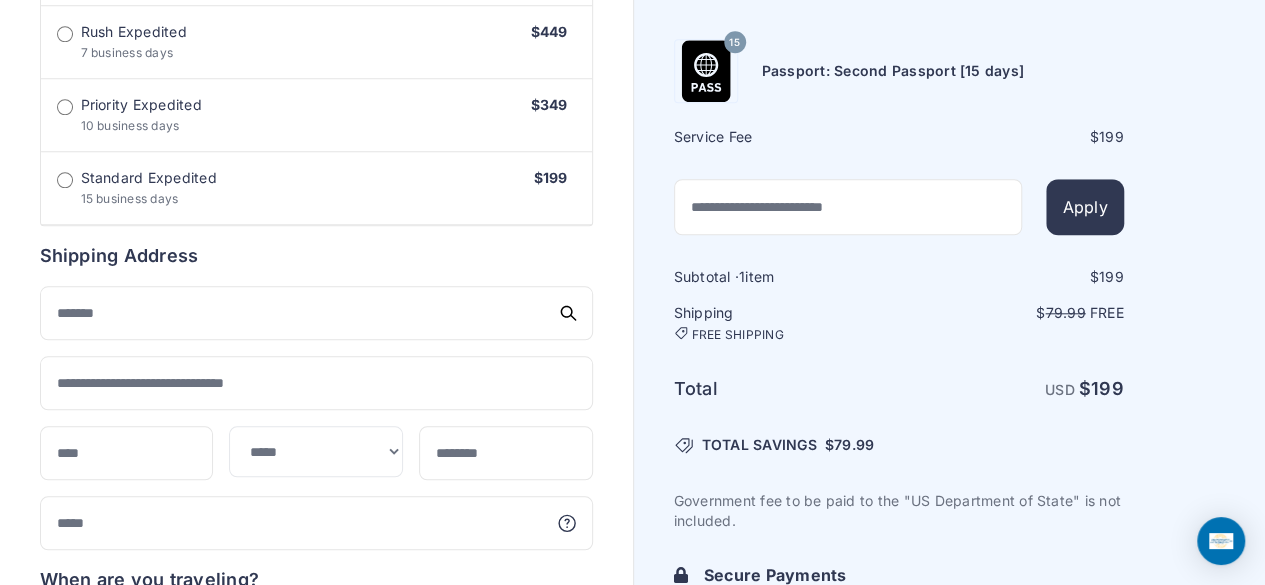 scroll, scrollTop: 824, scrollLeft: 0, axis: vertical 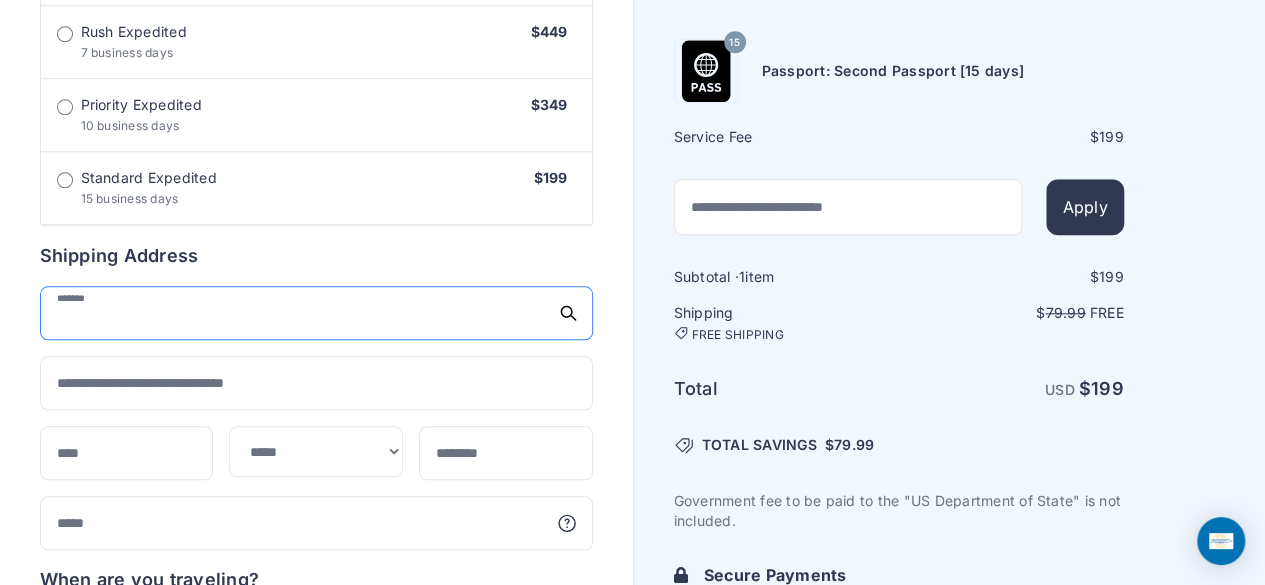 click at bounding box center (316, 313) 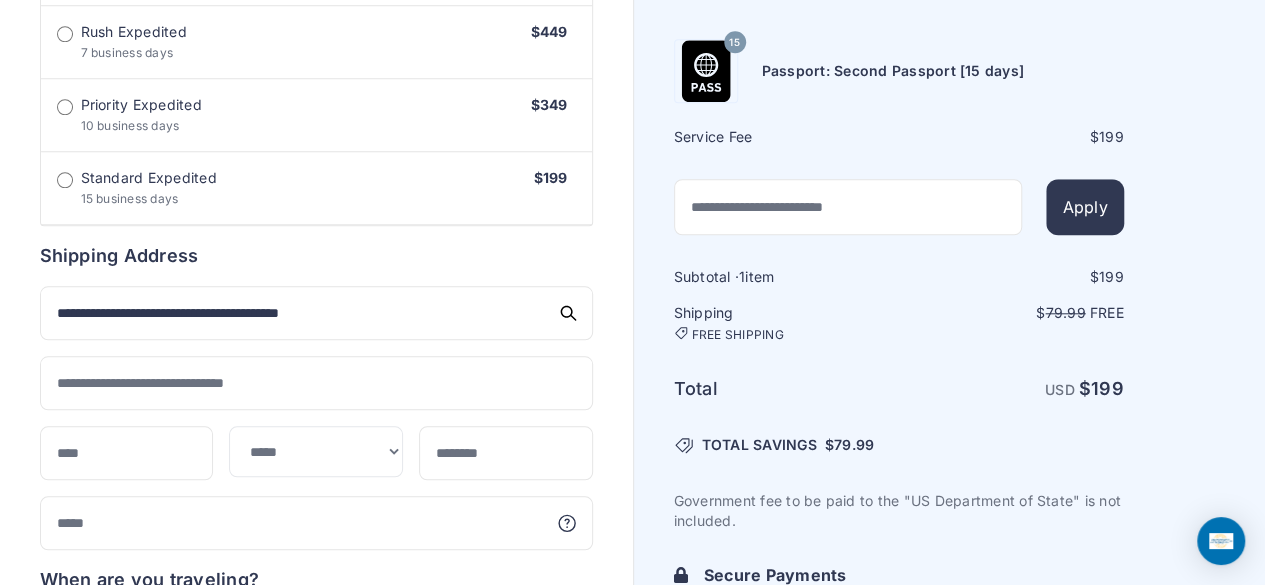 type on "**********" 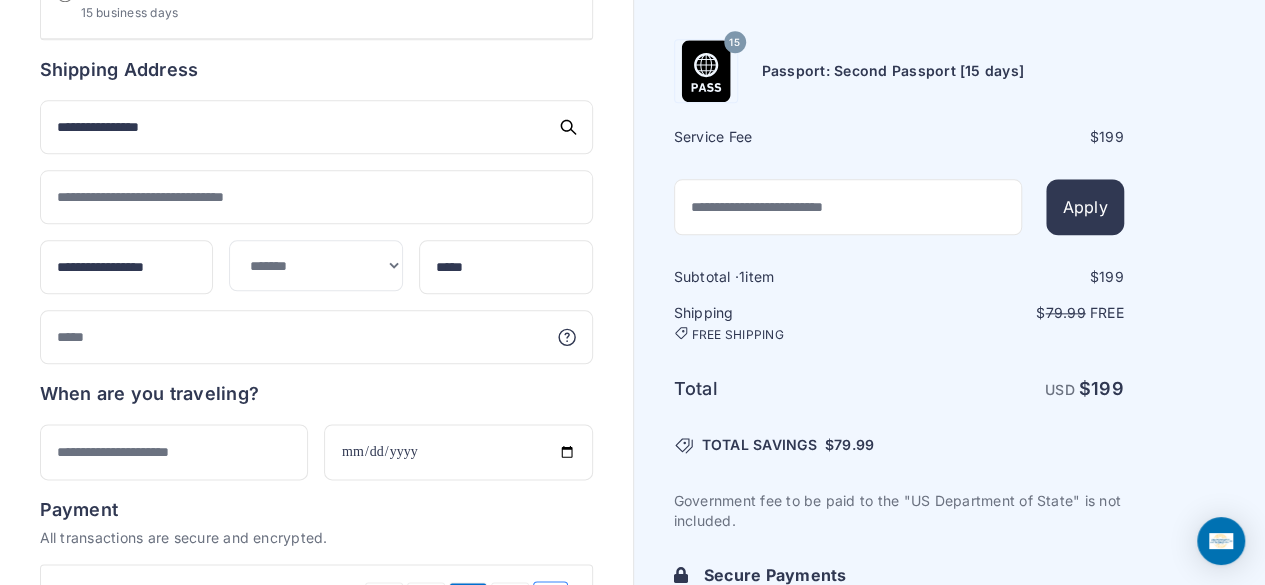 scroll, scrollTop: 1011, scrollLeft: 0, axis: vertical 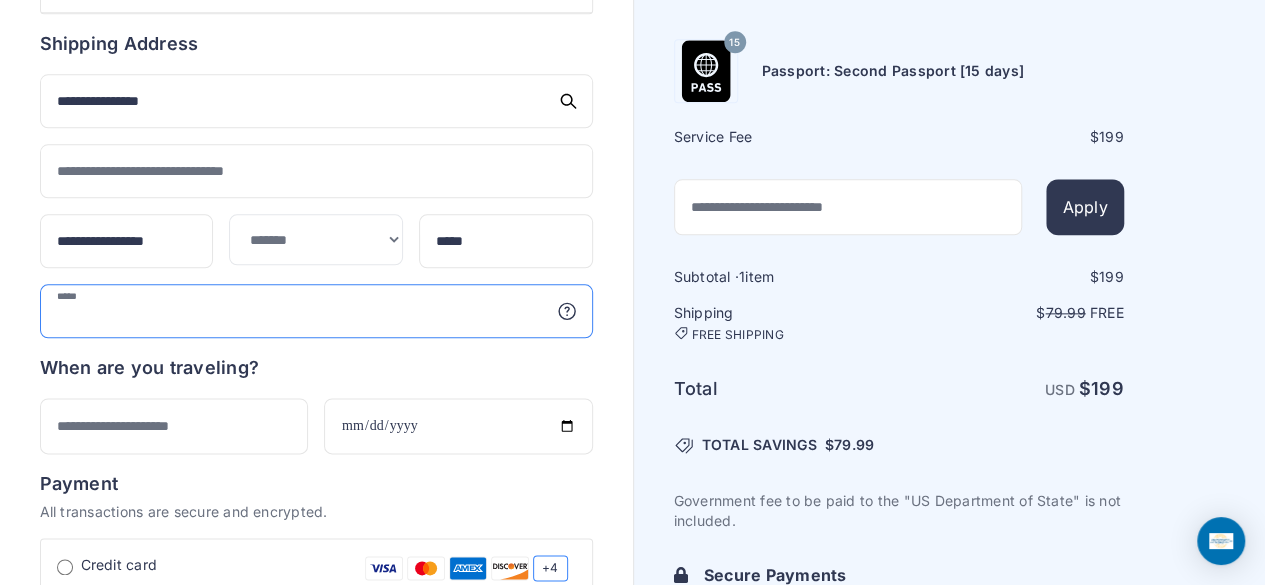 click at bounding box center [316, 311] 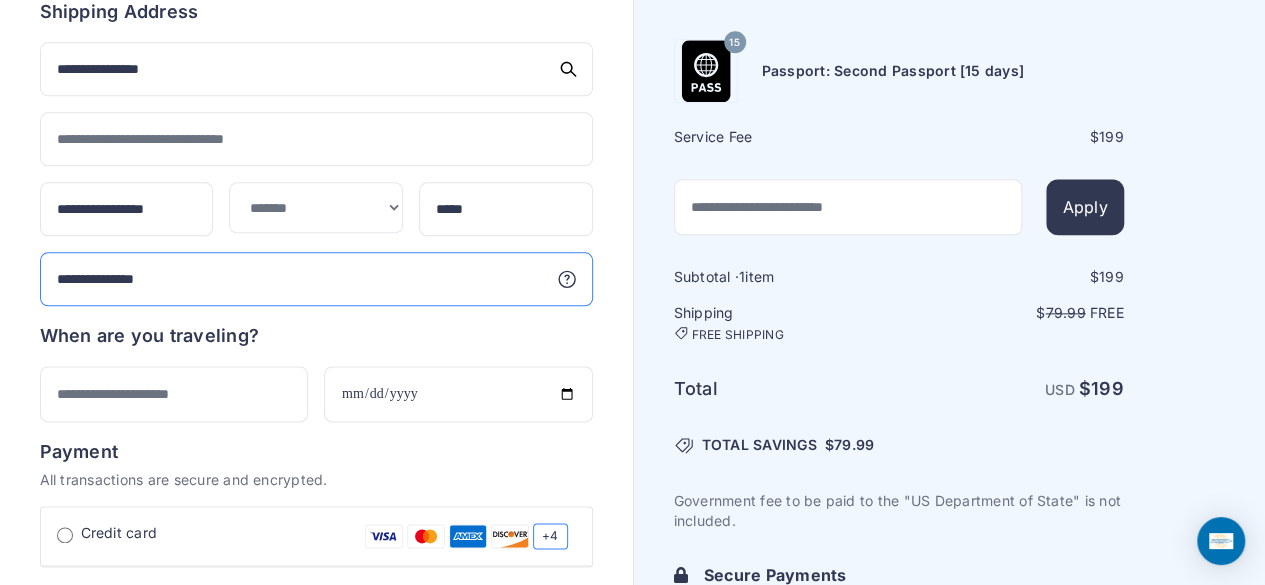type on "**********" 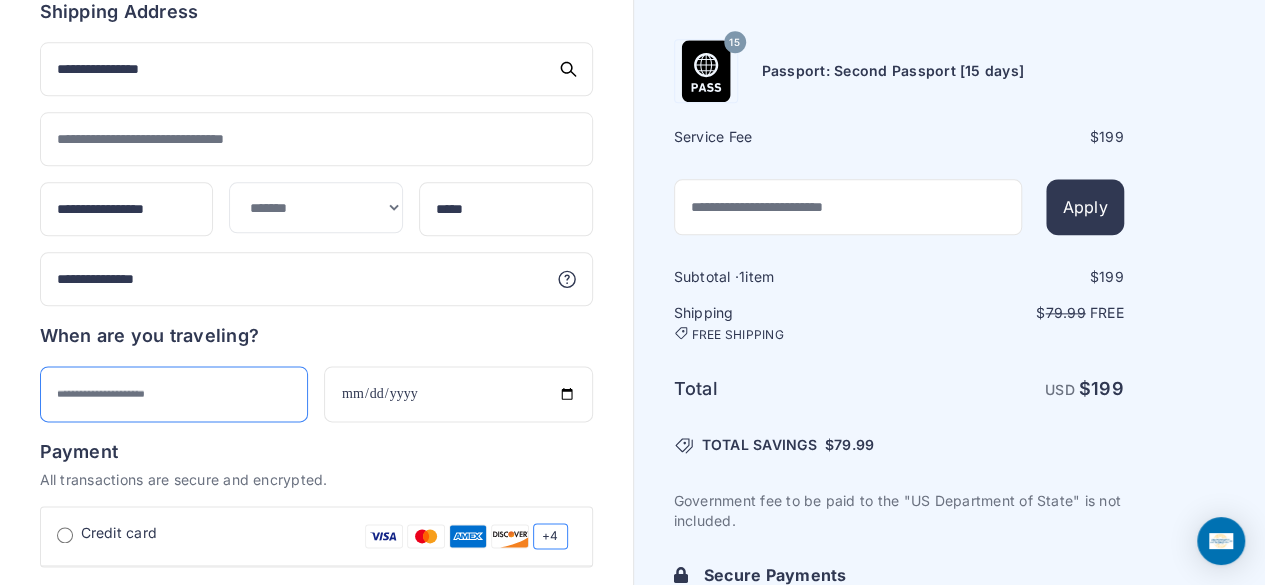 scroll, scrollTop: 1070, scrollLeft: 0, axis: vertical 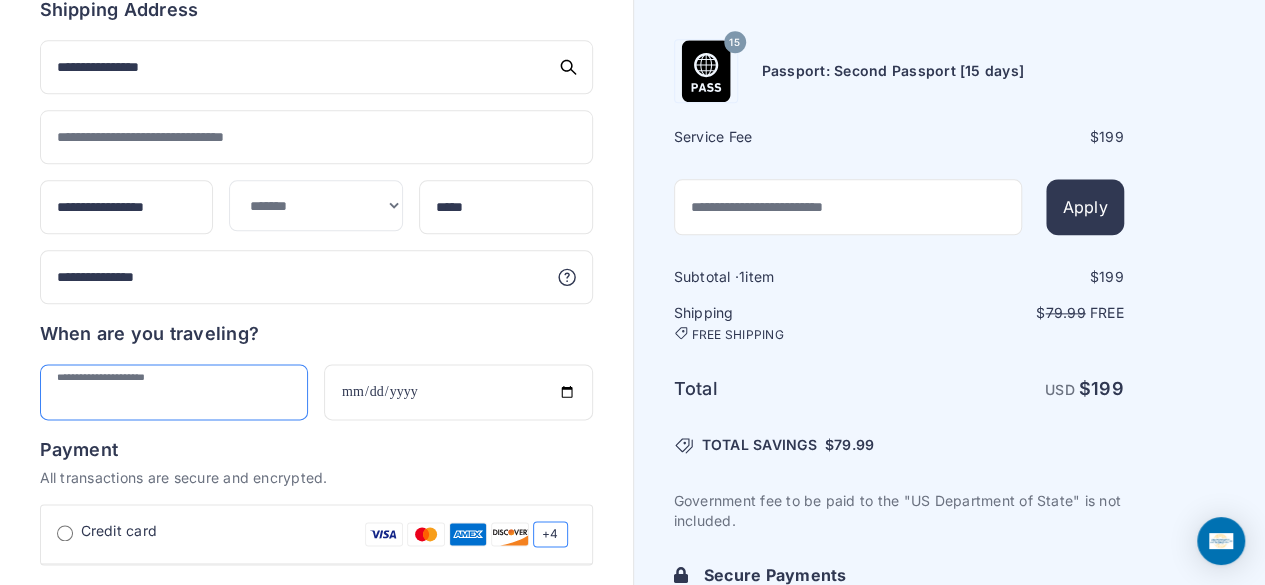 click at bounding box center [174, 392] 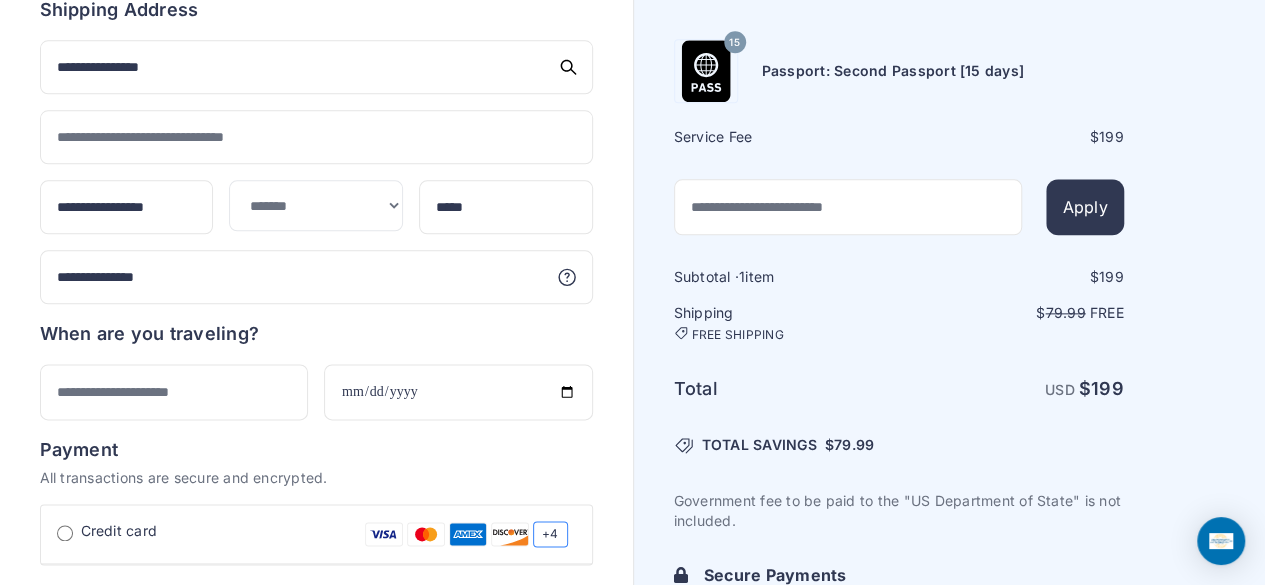 click on "Payment" at bounding box center (316, 450) 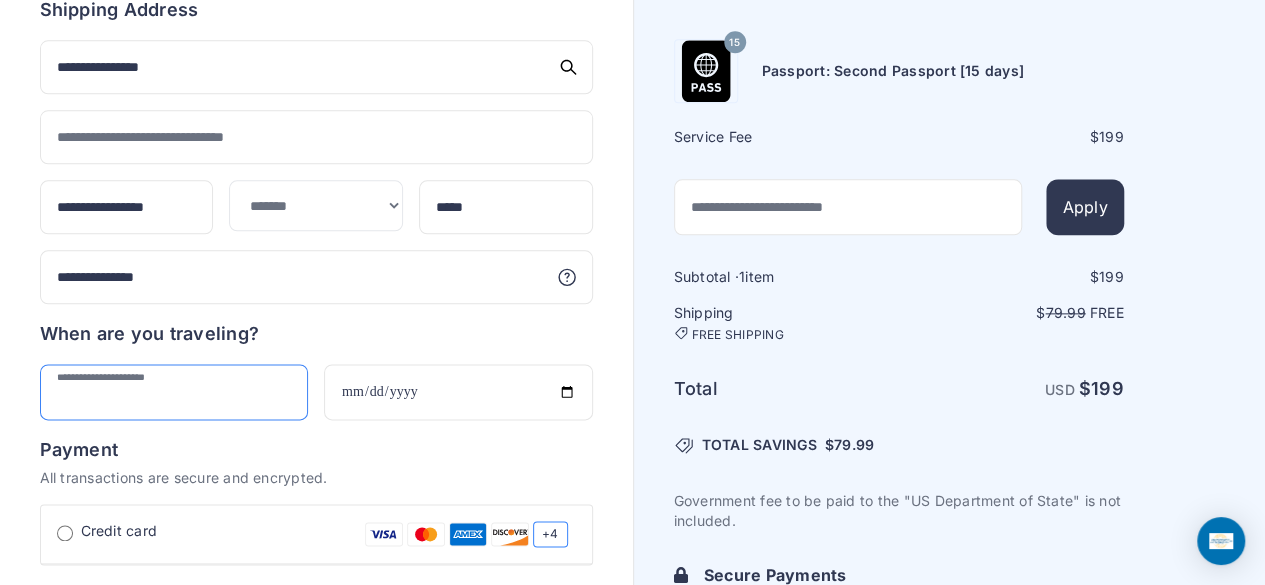 click at bounding box center [174, 392] 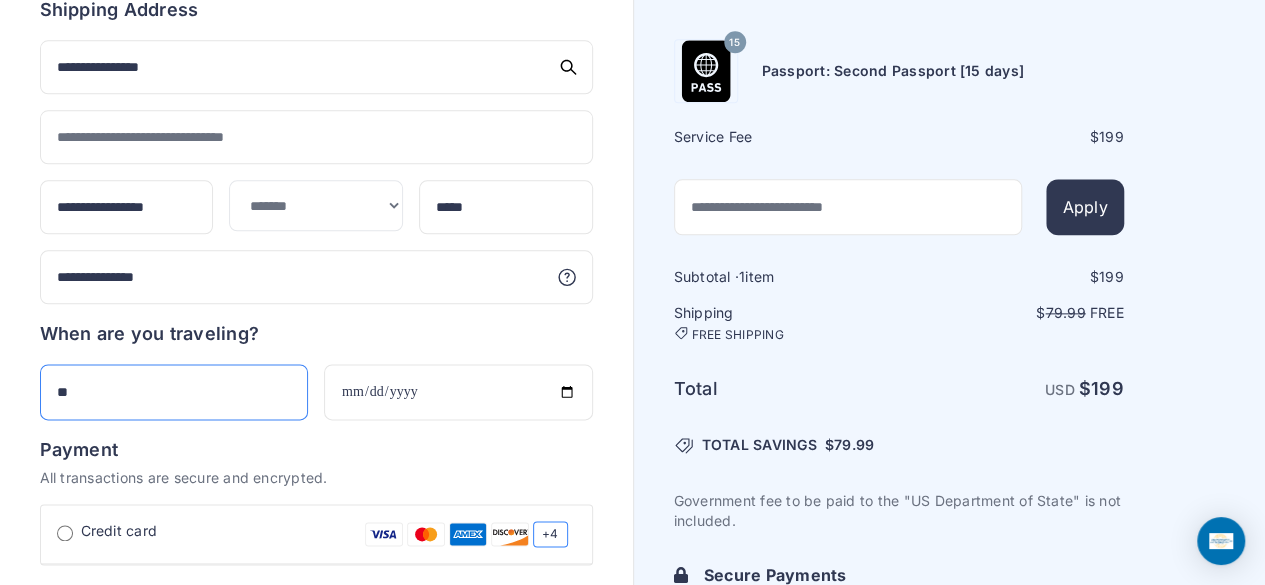 type on "*" 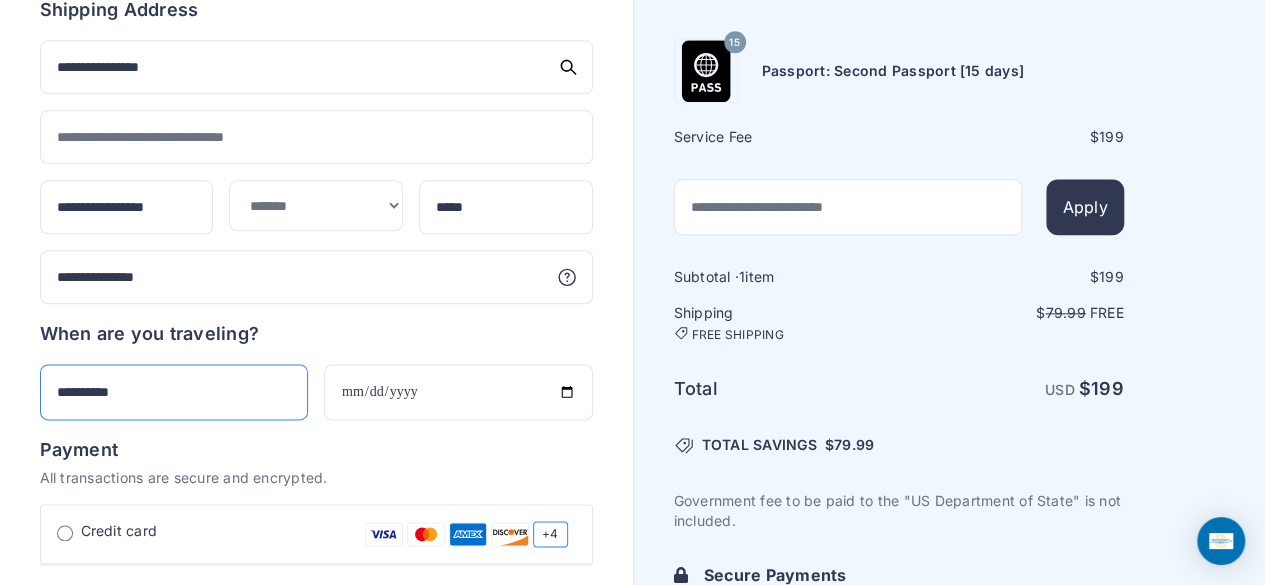 type on "**********" 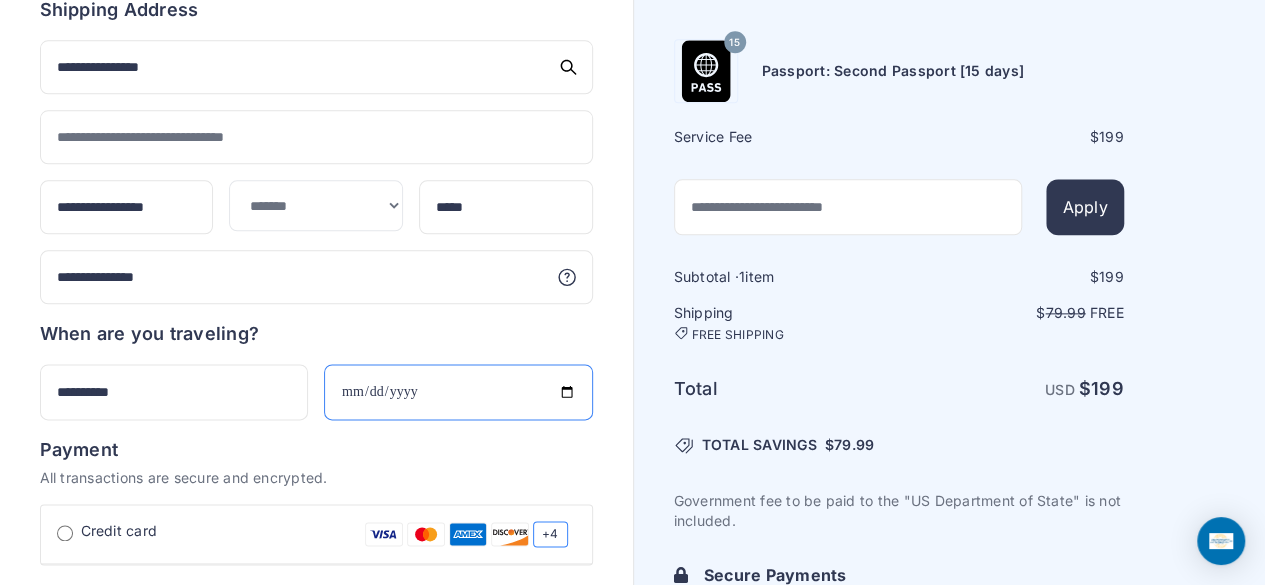 click at bounding box center [458, 392] 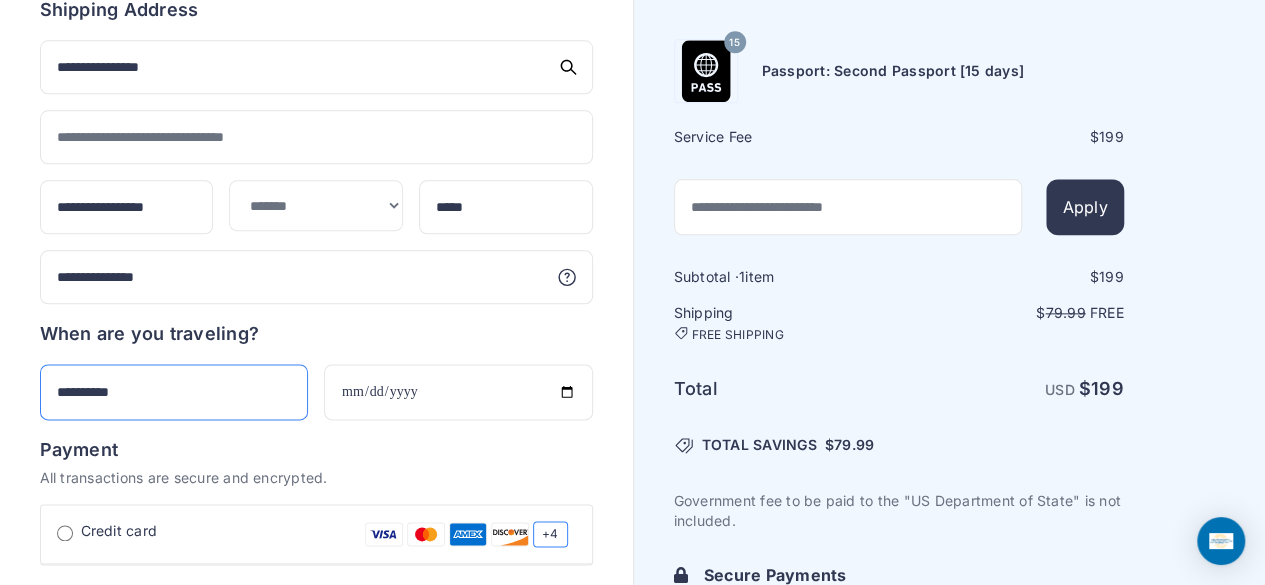 click on "**********" at bounding box center [174, 392] 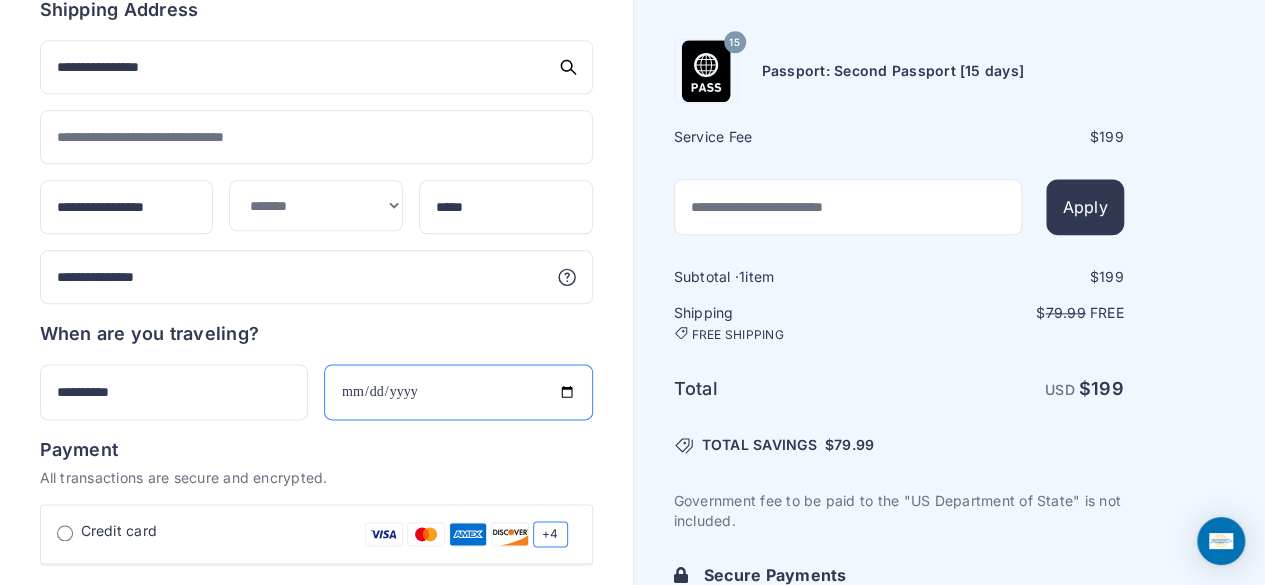 click at bounding box center [458, 392] 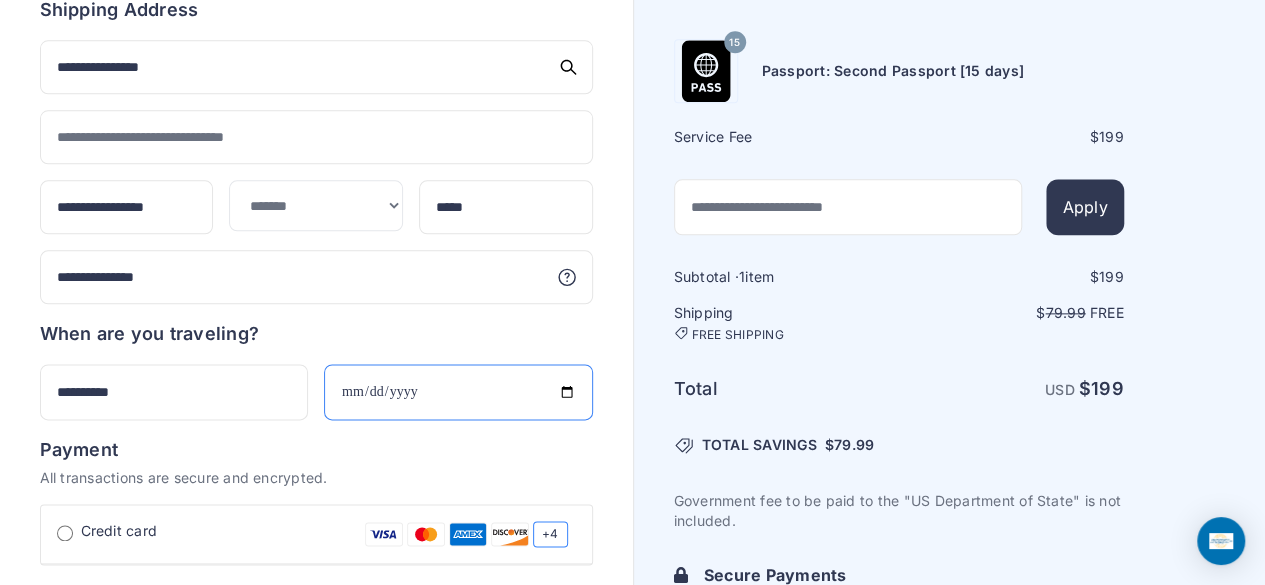 type on "**********" 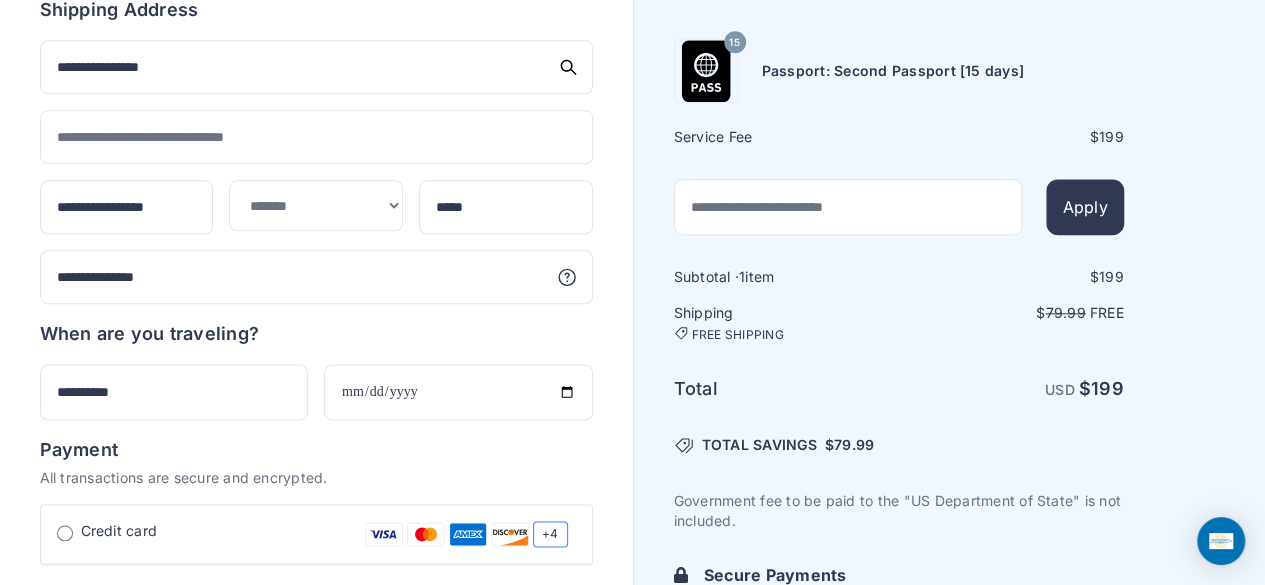 click on "**********" at bounding box center (316, -73) 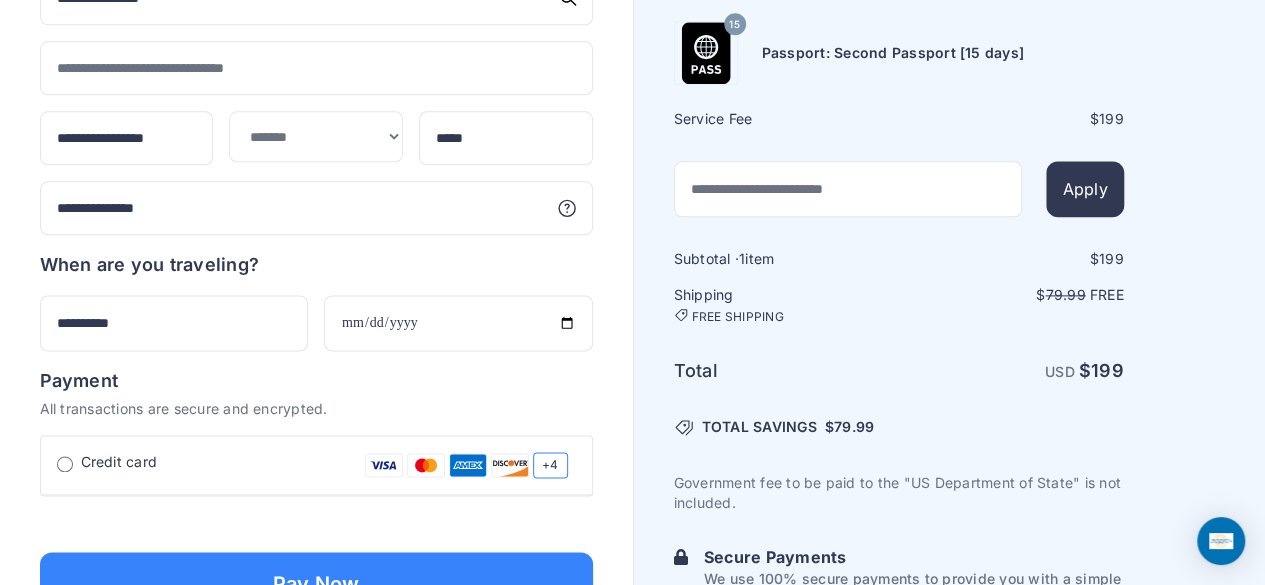 scroll, scrollTop: 1140, scrollLeft: 0, axis: vertical 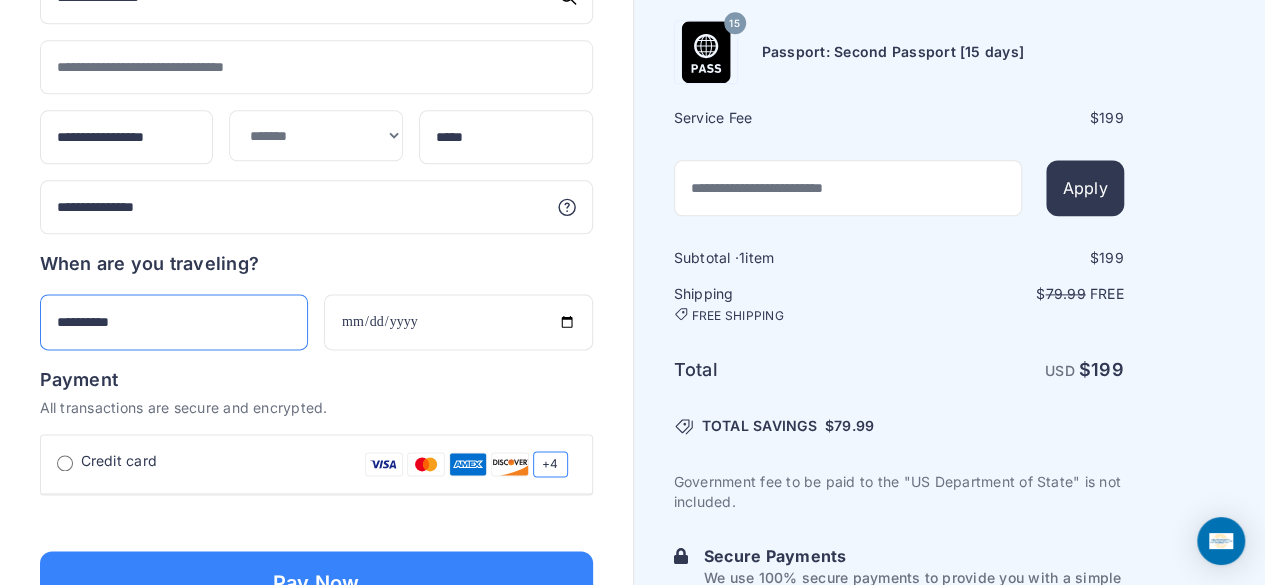 click on "**********" at bounding box center [174, 322] 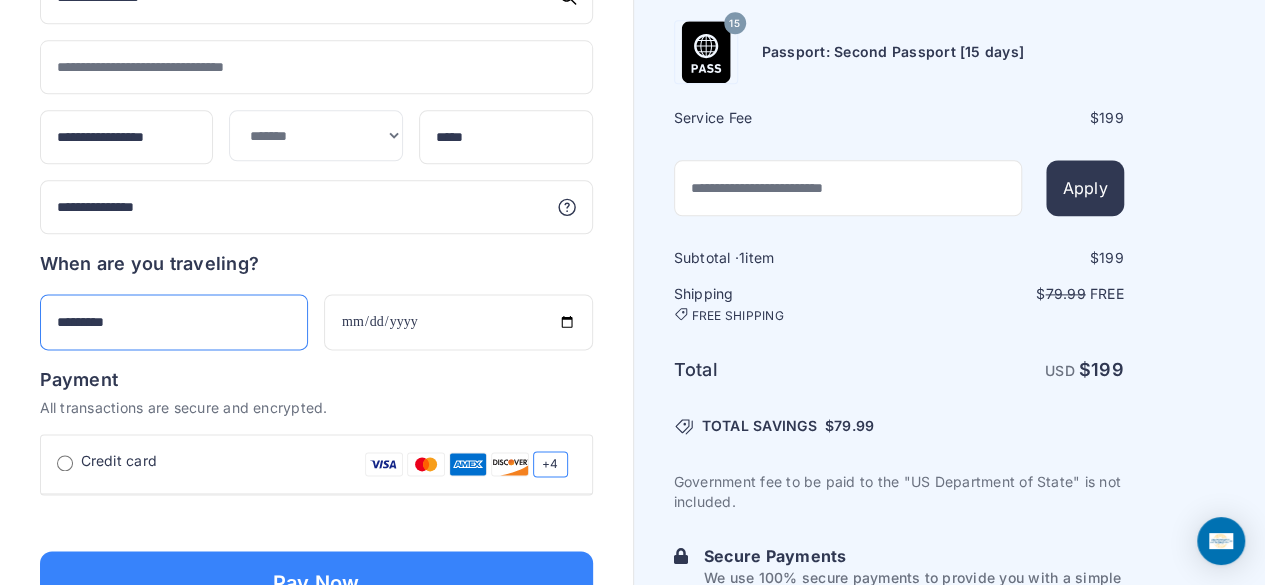 click on "*********" at bounding box center (174, 322) 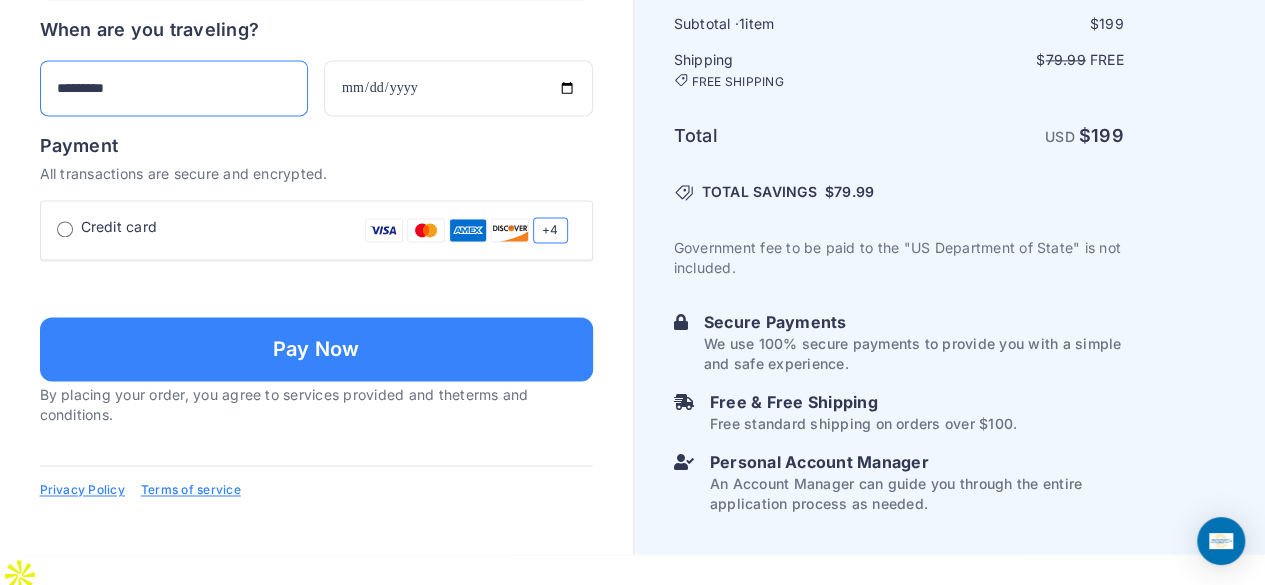 scroll, scrollTop: 1375, scrollLeft: 0, axis: vertical 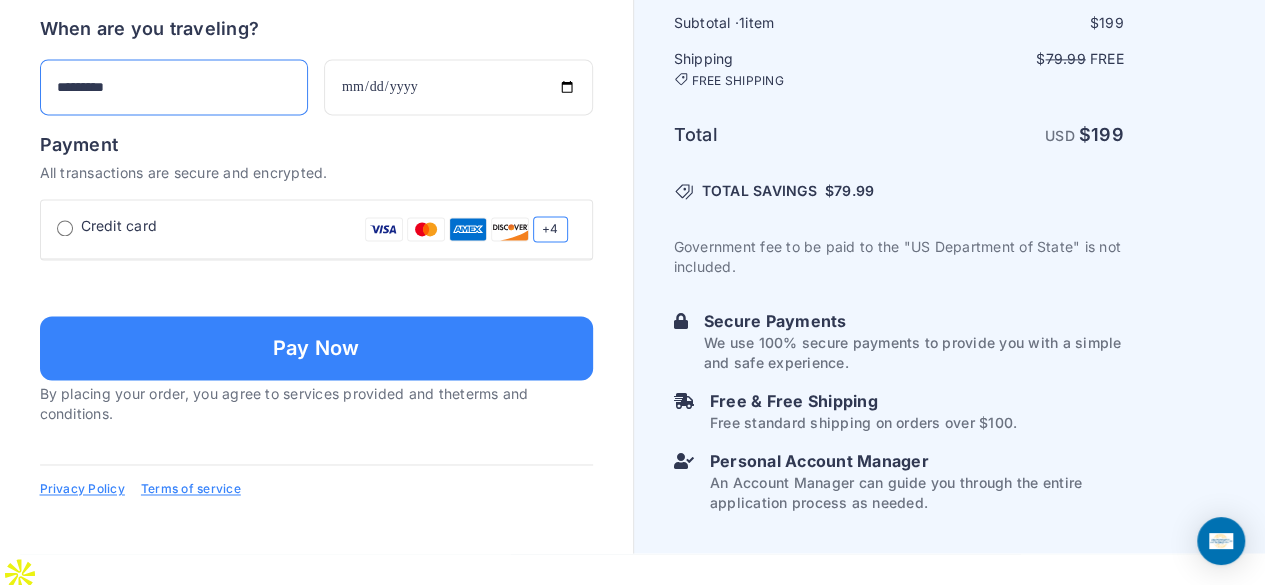 type on "*********" 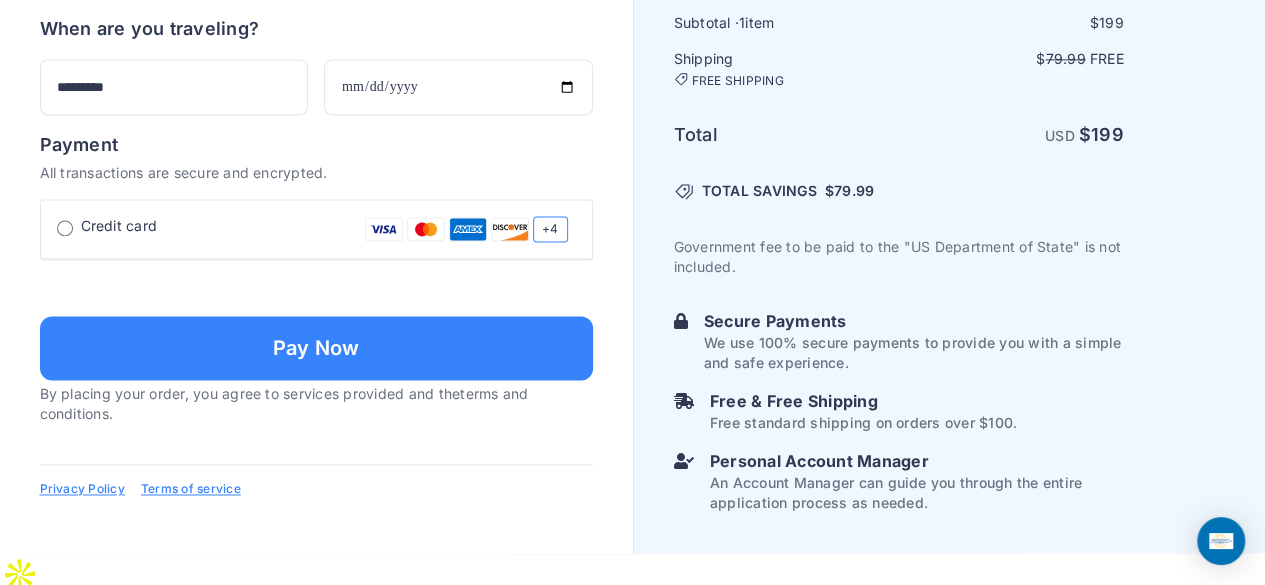 click at bounding box center (316, 286) 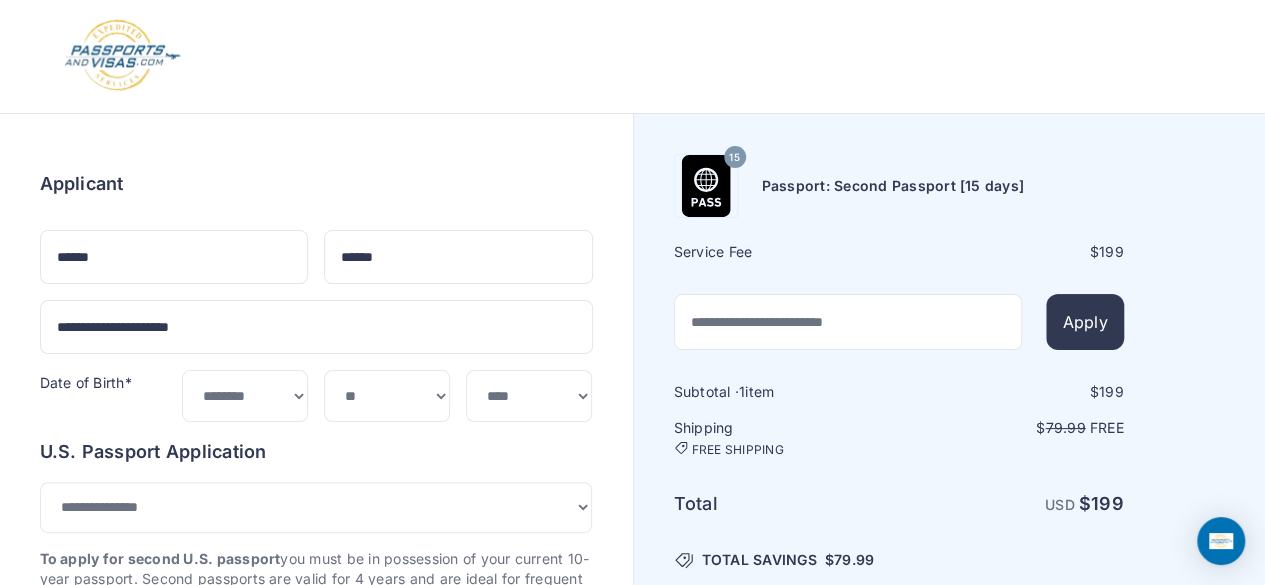 scroll, scrollTop: 0, scrollLeft: 0, axis: both 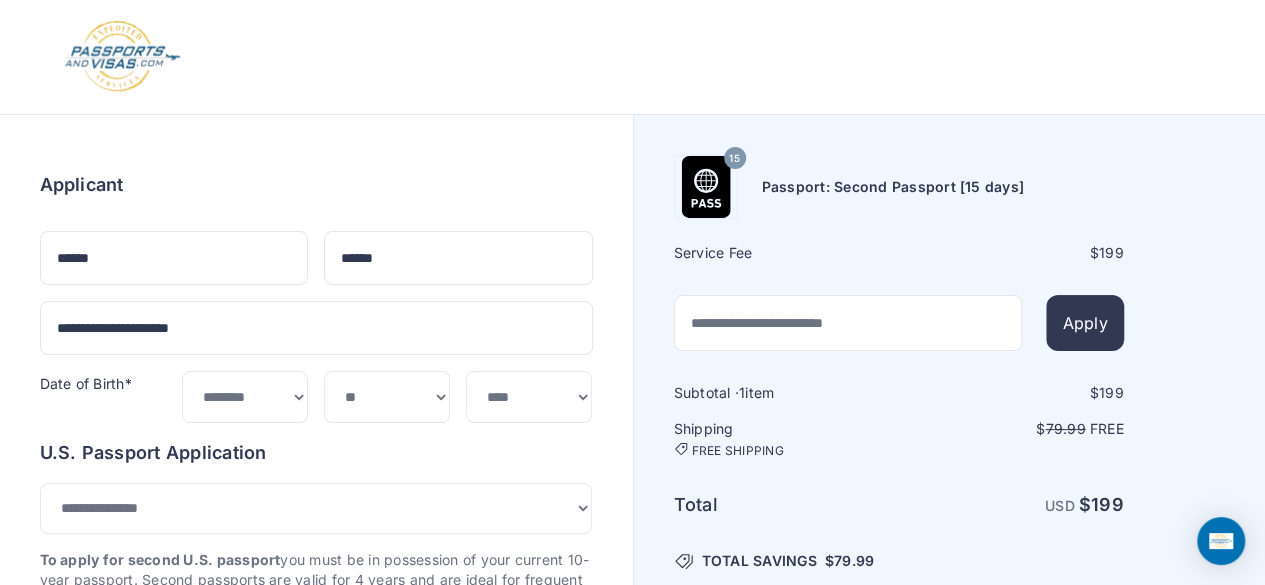 click at bounding box center (122, 57) 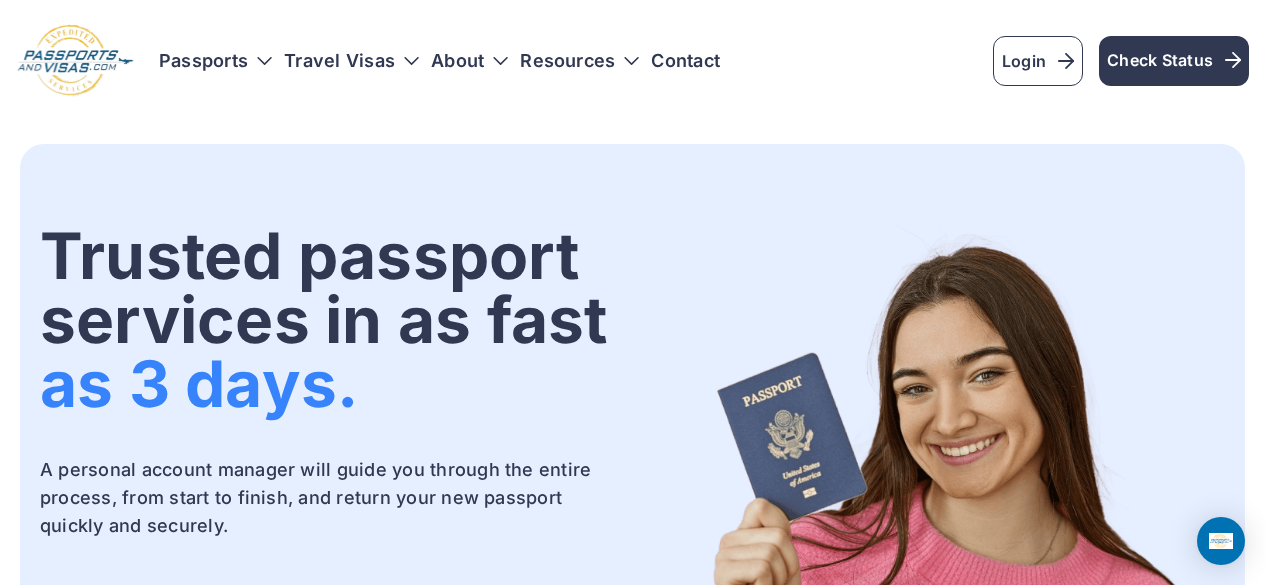 scroll, scrollTop: 0, scrollLeft: 0, axis: both 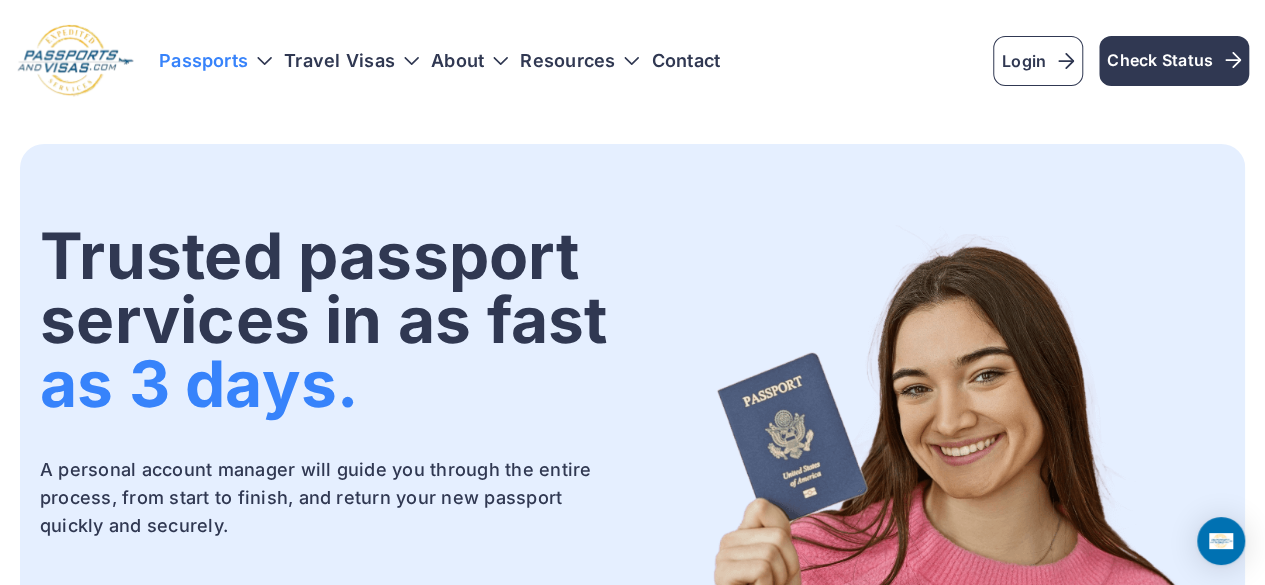 click on "Passports" at bounding box center (215, 61) 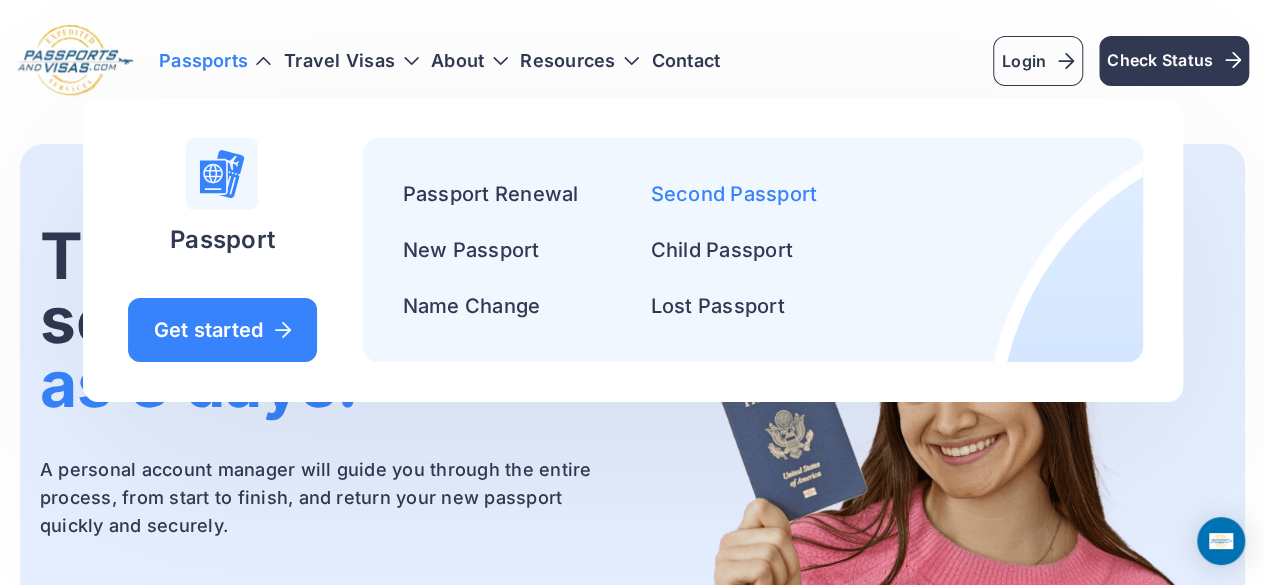 click on "Second Passport" at bounding box center [734, 194] 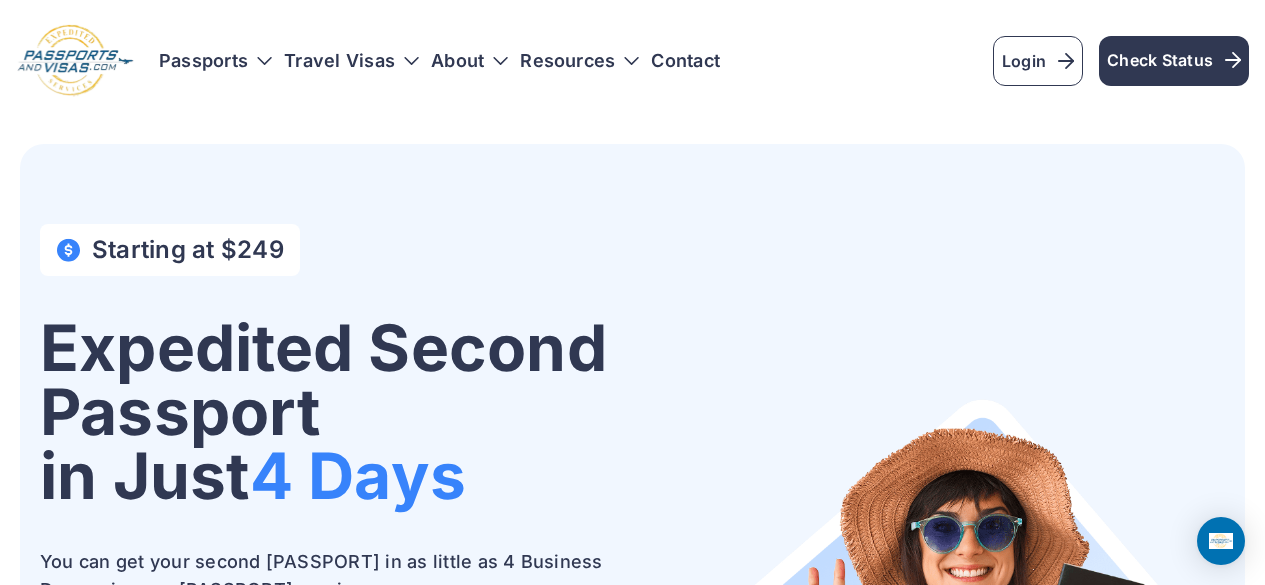 scroll, scrollTop: 0, scrollLeft: 0, axis: both 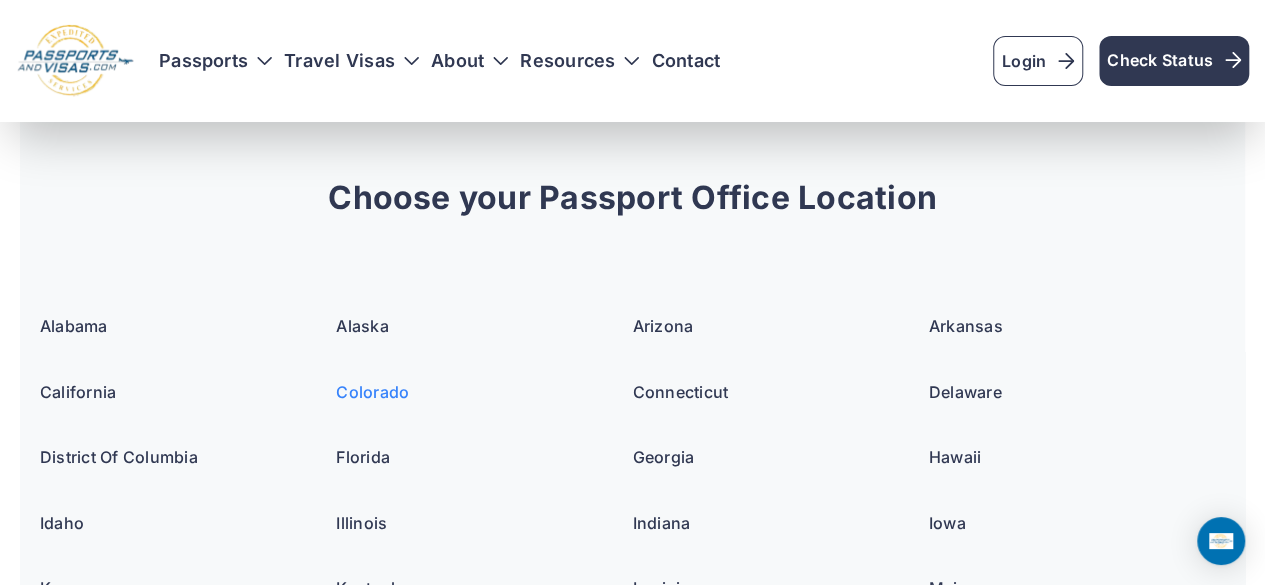 click on "Colorado" at bounding box center (372, 392) 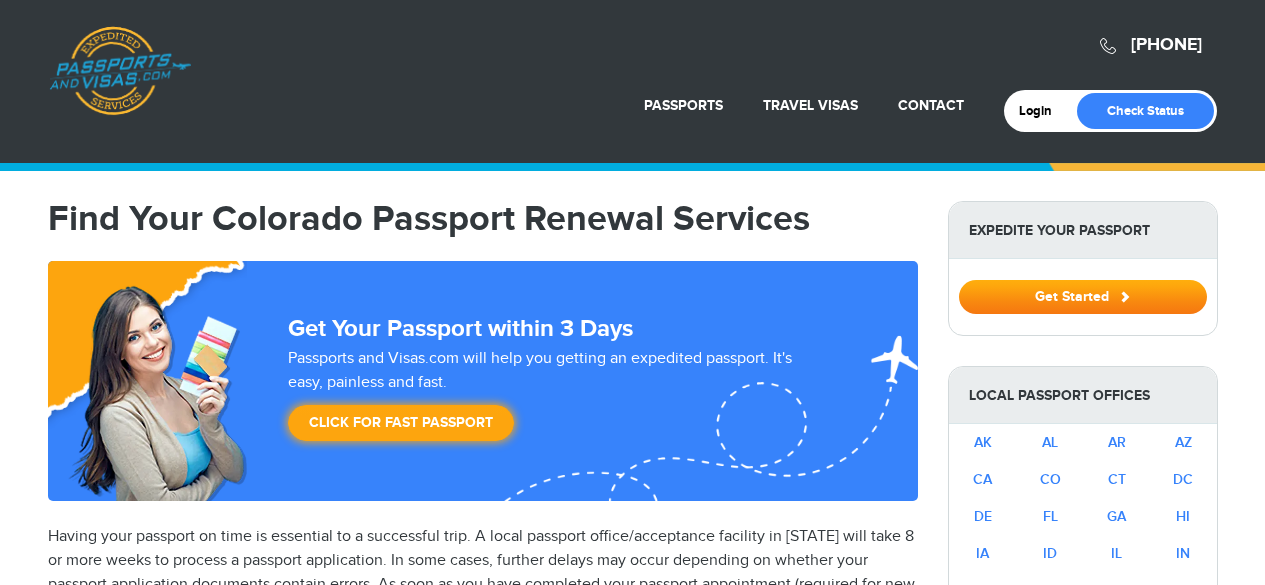 scroll, scrollTop: 0, scrollLeft: 0, axis: both 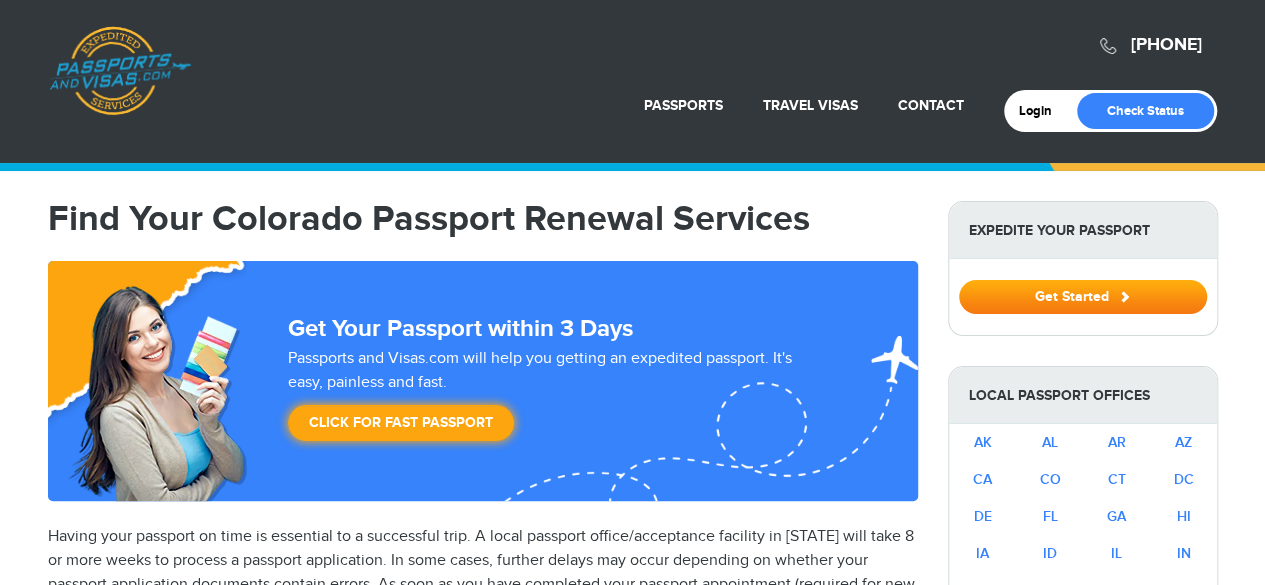 select on "**********" 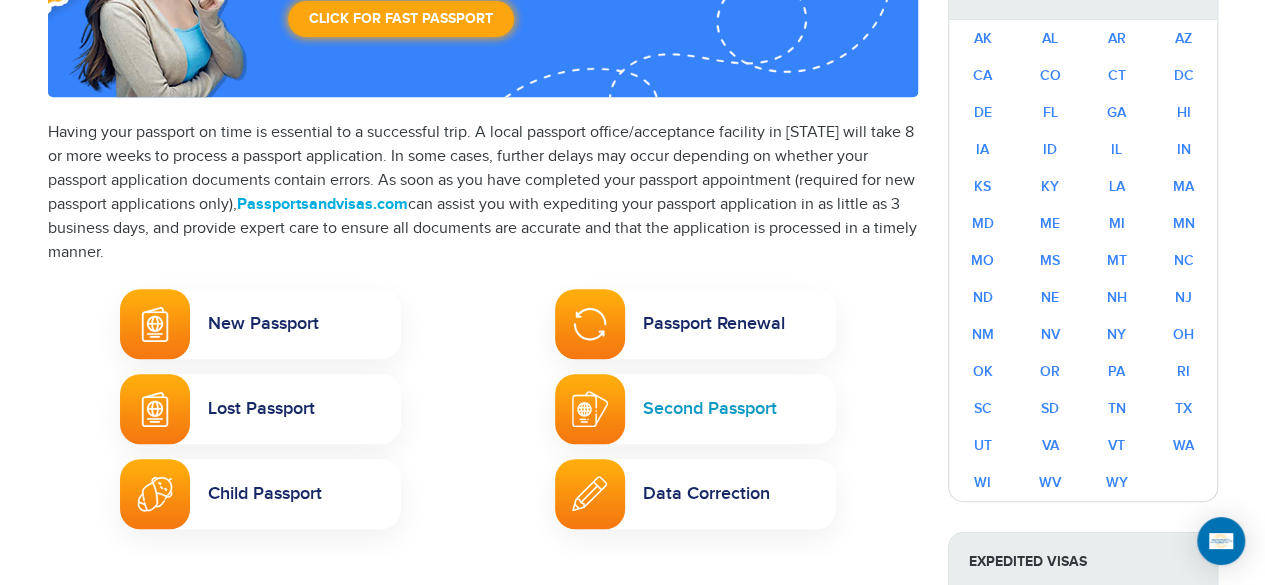 scroll, scrollTop: 0, scrollLeft: 0, axis: both 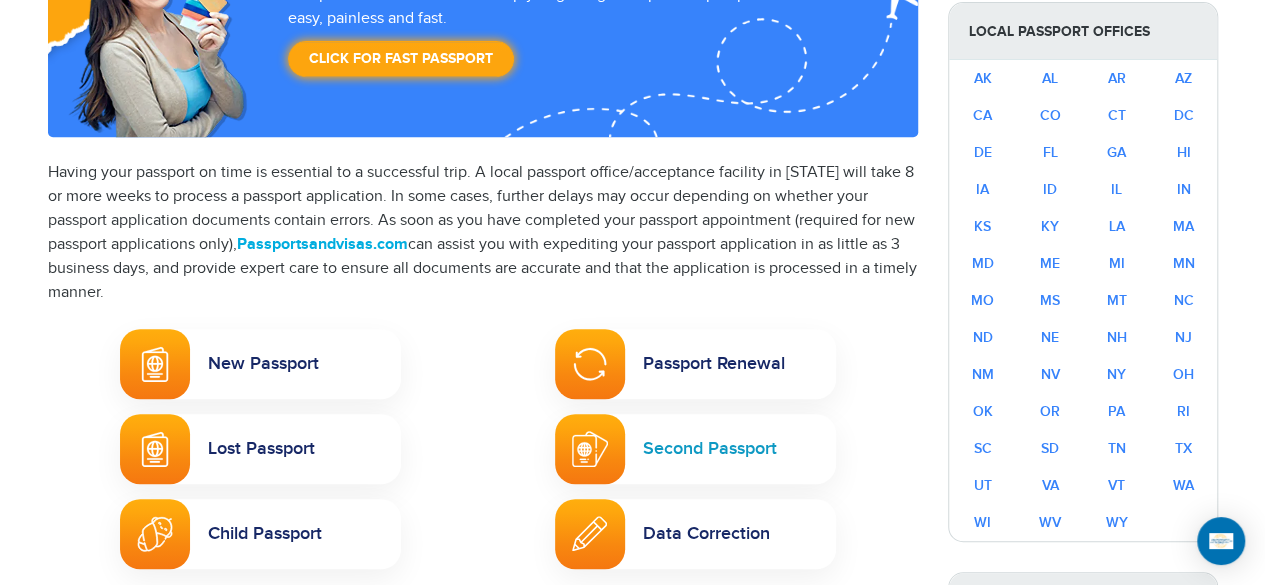 click on "Second Passport" at bounding box center [695, 449] 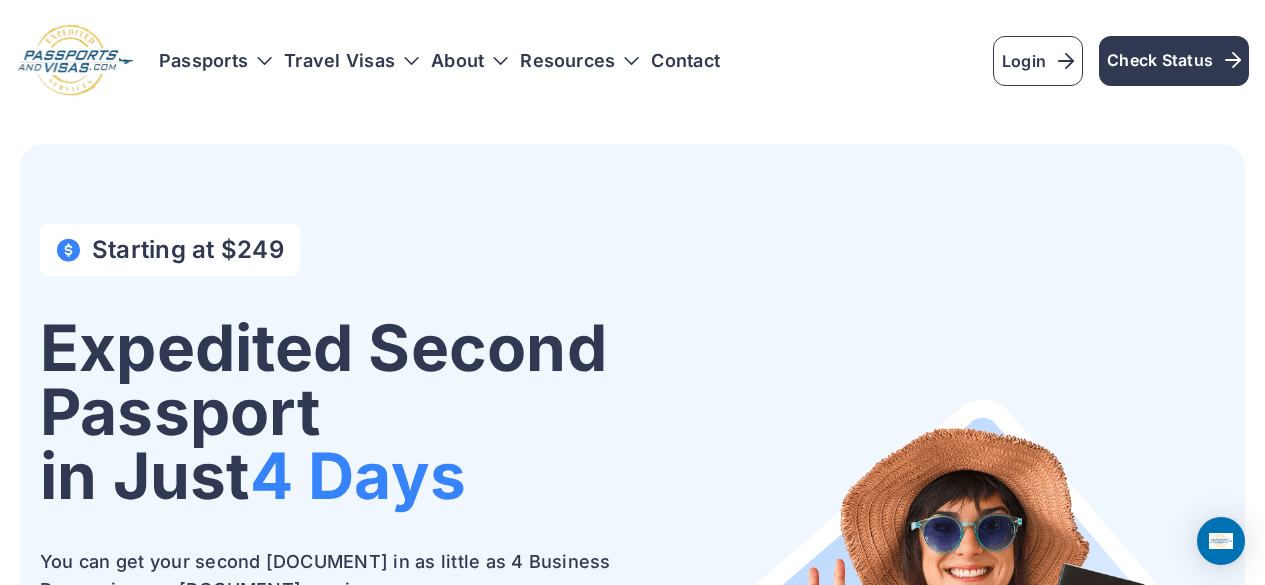 scroll, scrollTop: 64, scrollLeft: 0, axis: vertical 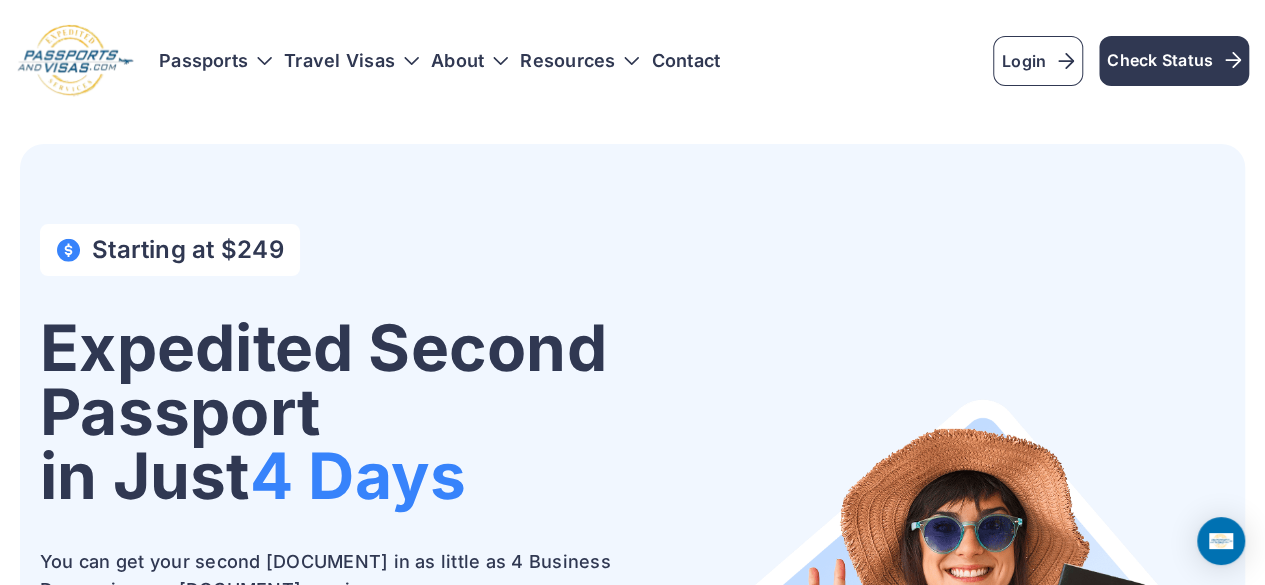 click at bounding box center (75, 61) 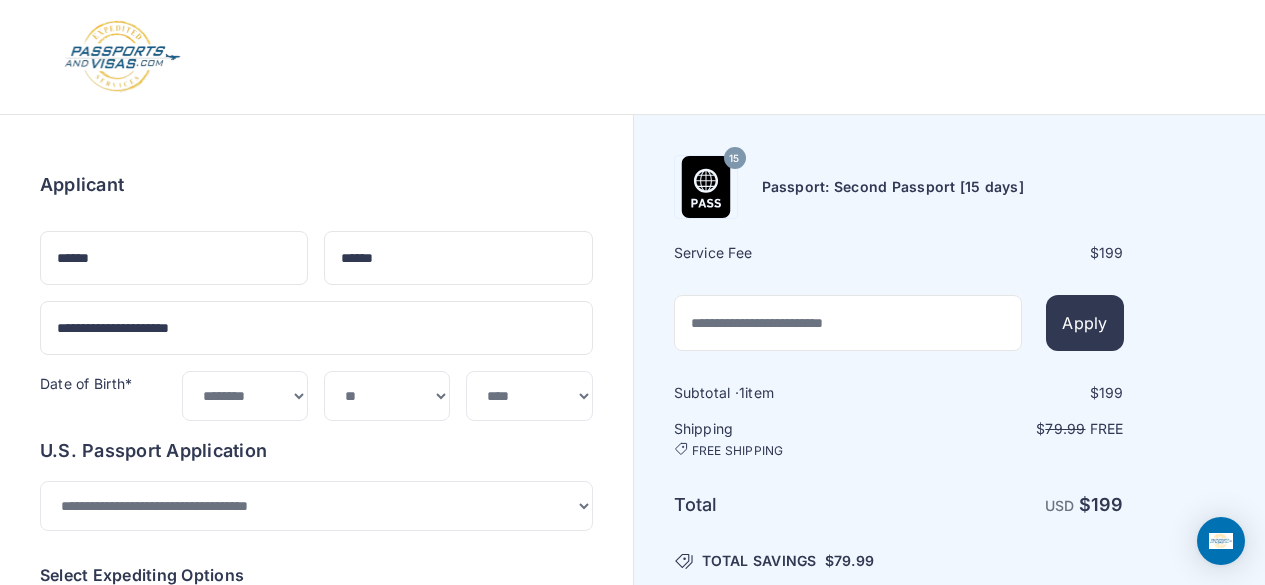 select on "**" 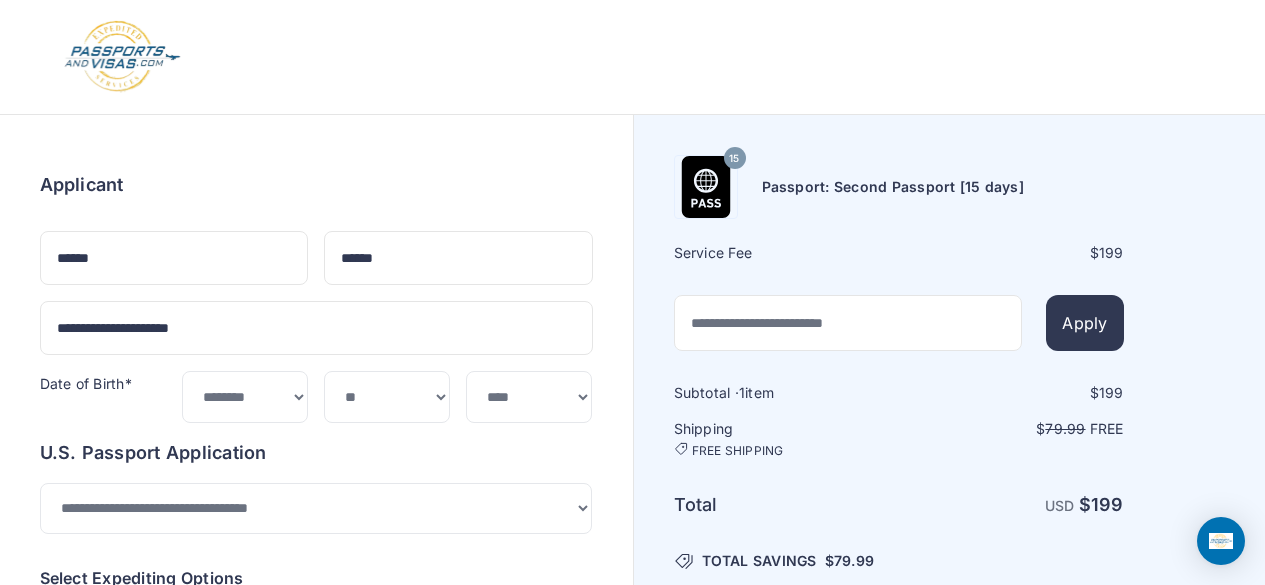 scroll, scrollTop: 0, scrollLeft: 0, axis: both 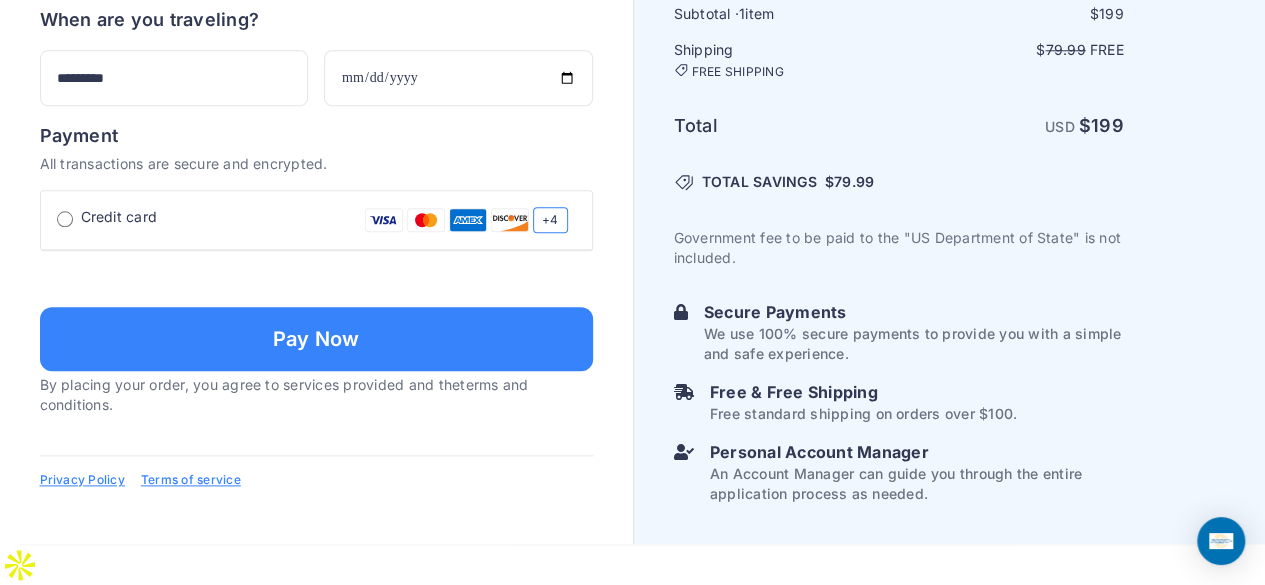 click on "Passport: [PASSPORT_NUMBER] [15 days]                       Service Fee                        $ 199                     Apply" at bounding box center [950, -177] 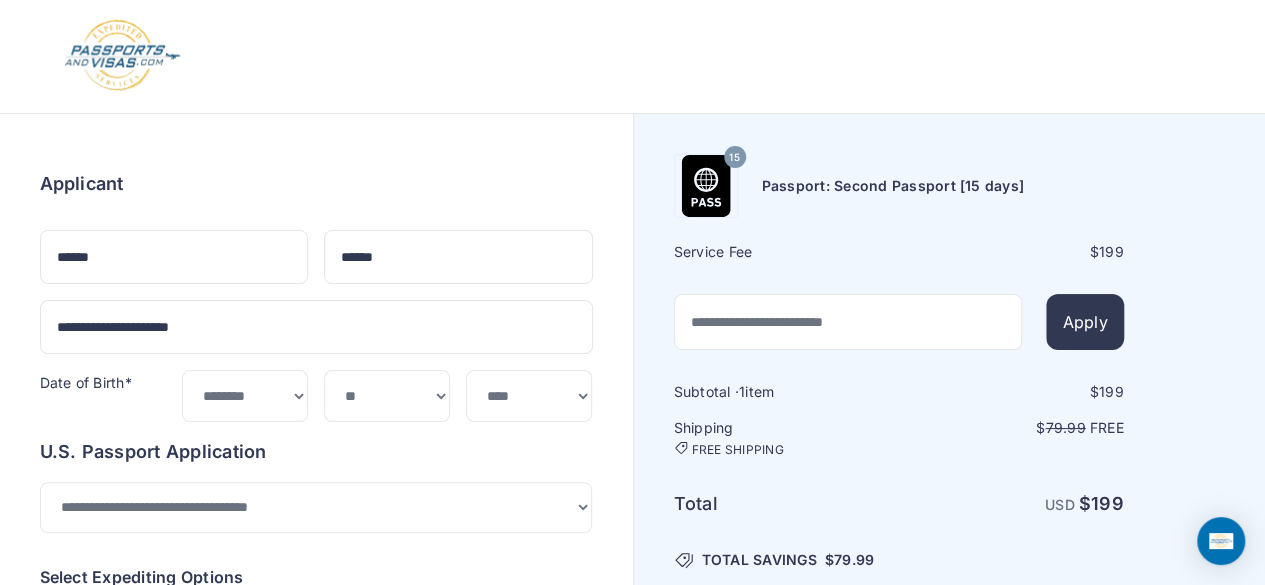scroll, scrollTop: 0, scrollLeft: 0, axis: both 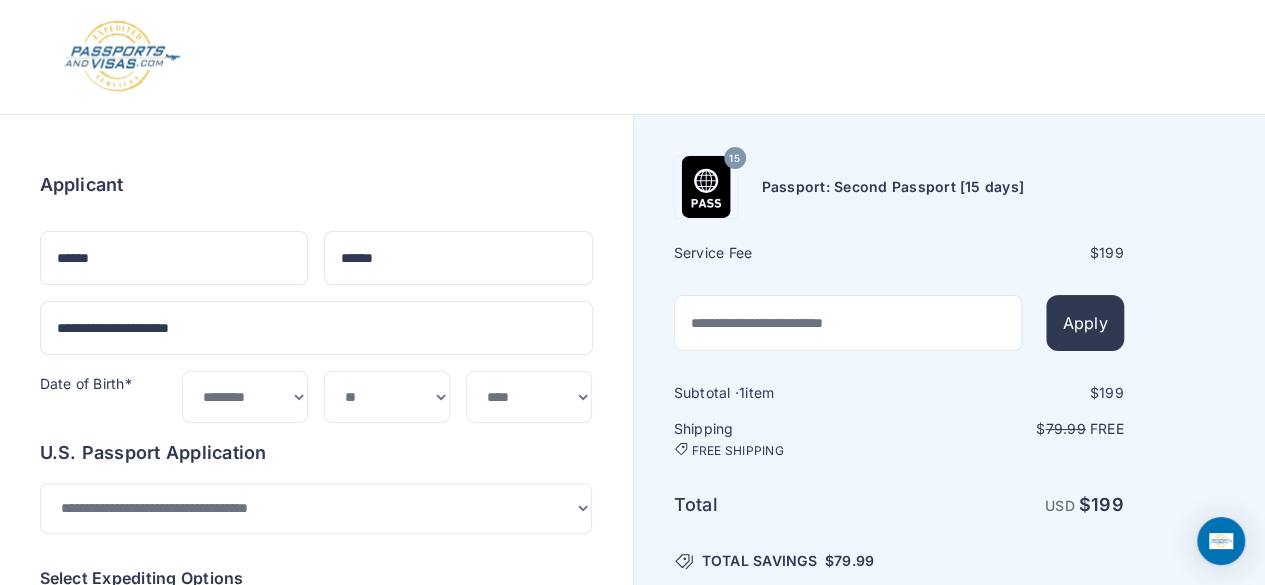 click at bounding box center [122, 57] 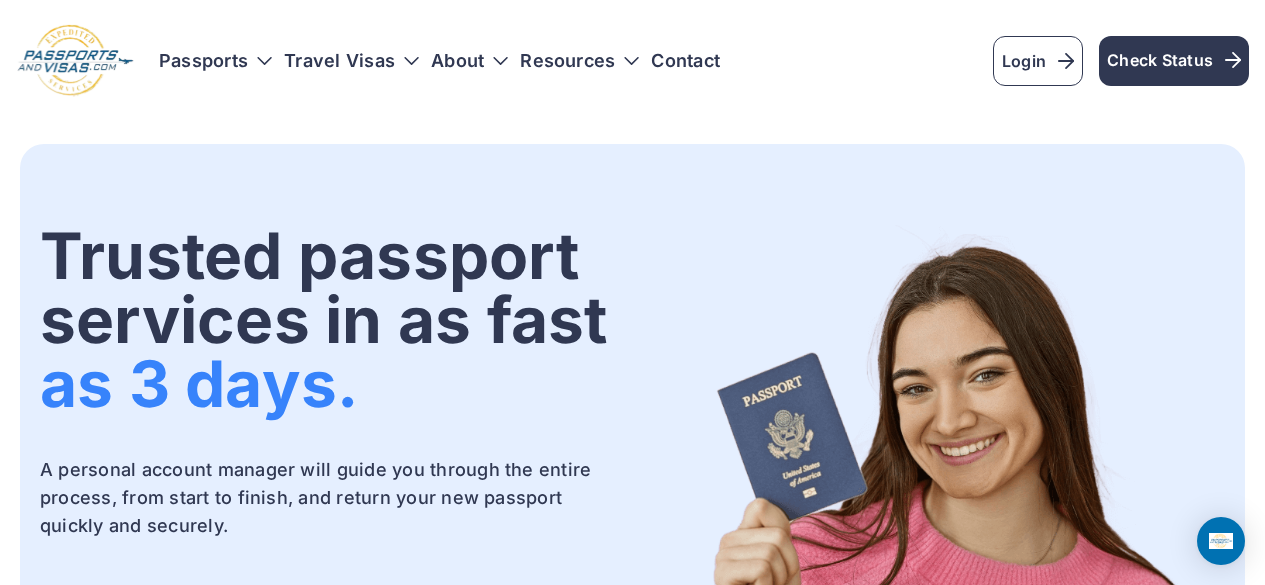 scroll, scrollTop: 0, scrollLeft: 0, axis: both 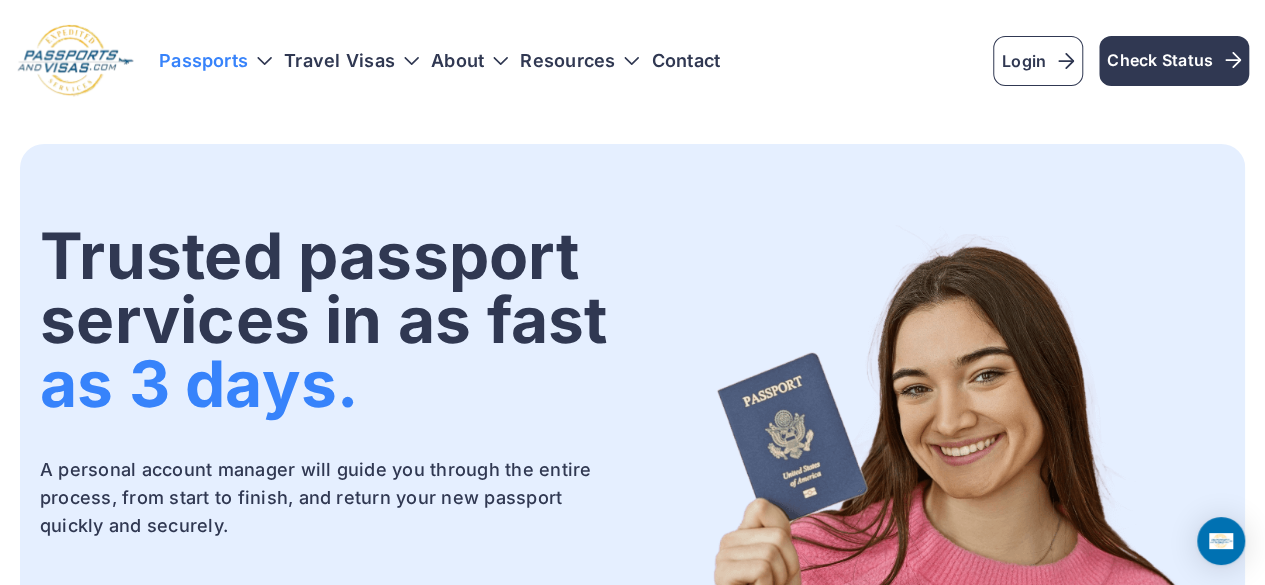 click on "Passports" at bounding box center [215, 61] 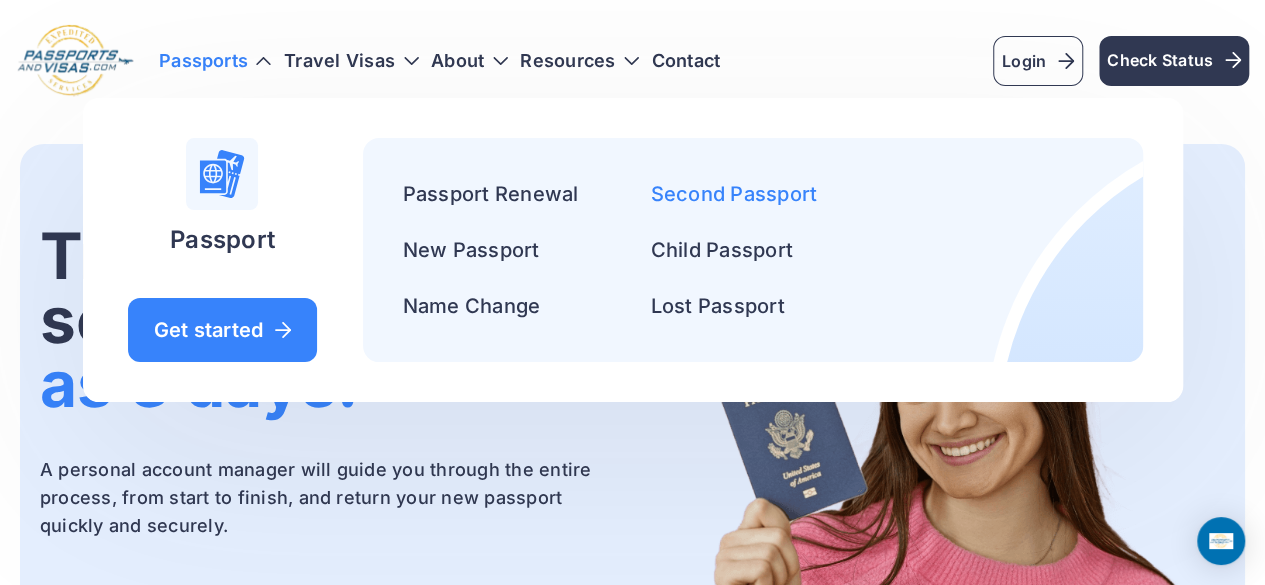 click on "Second Passport" at bounding box center [734, 194] 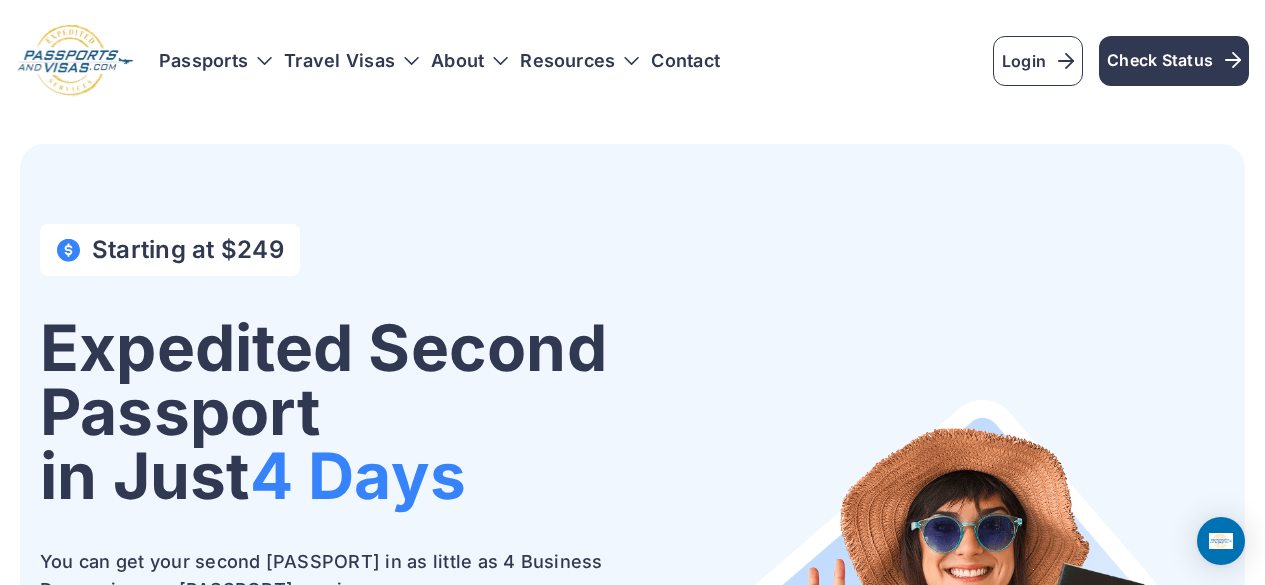 scroll, scrollTop: 0, scrollLeft: 0, axis: both 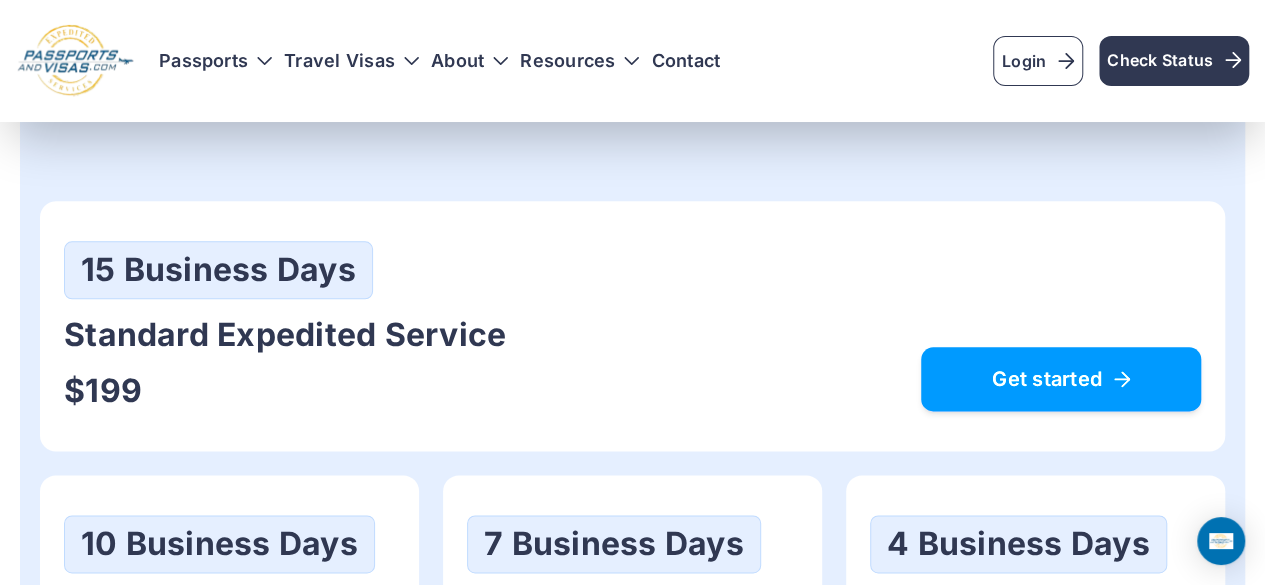 click on "Get started" at bounding box center [1061, 379] 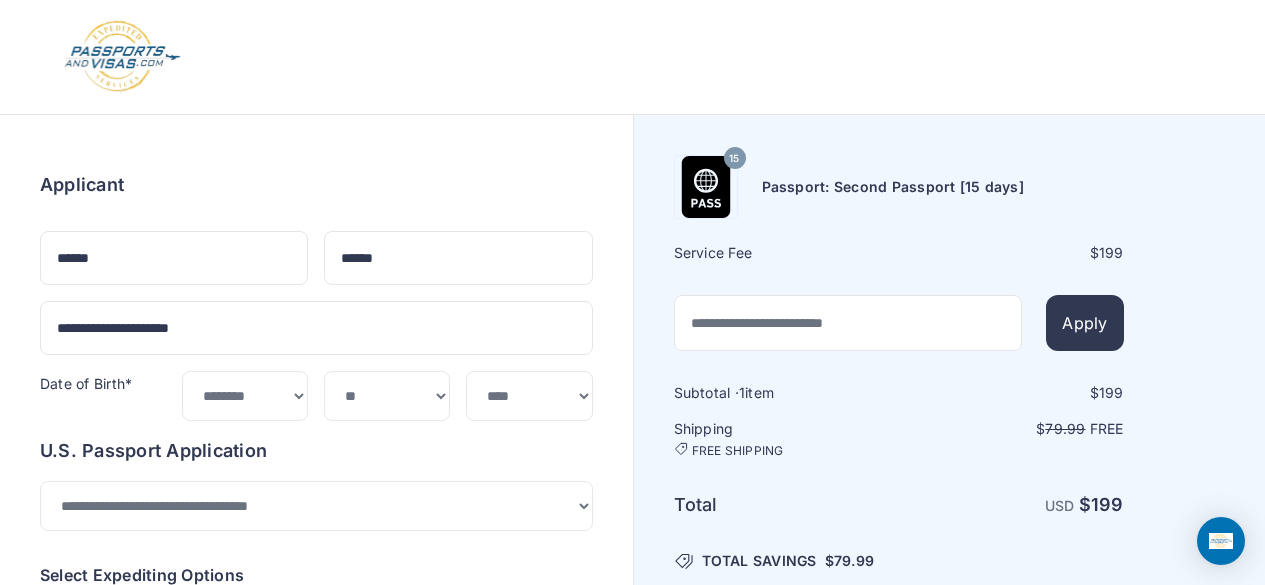 select on "**" 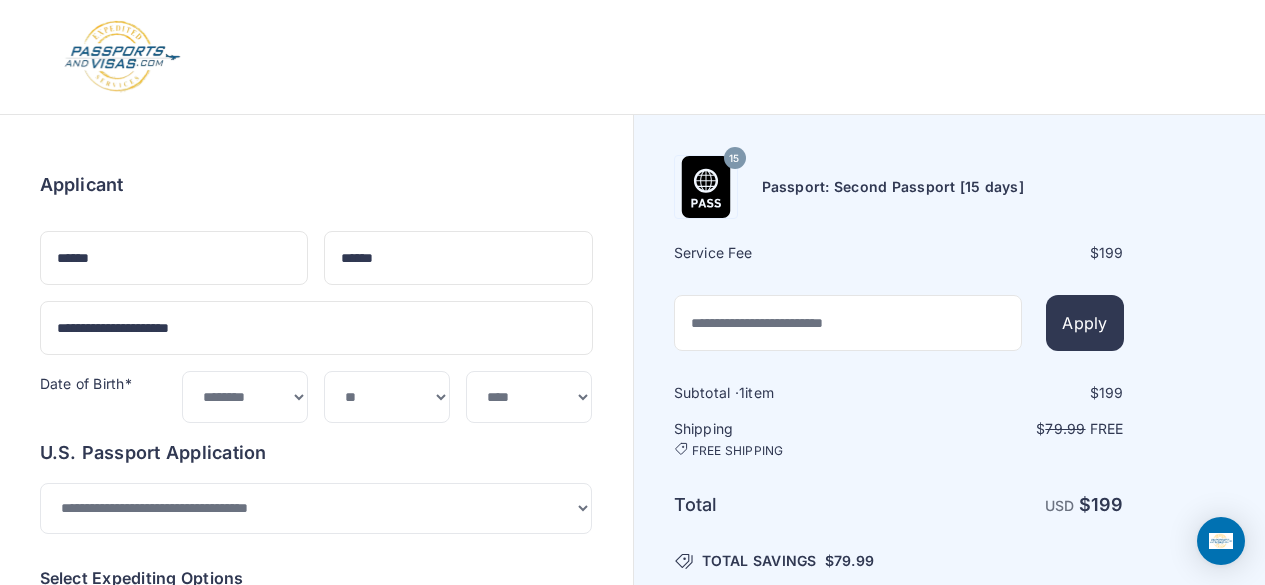scroll, scrollTop: 0, scrollLeft: 0, axis: both 